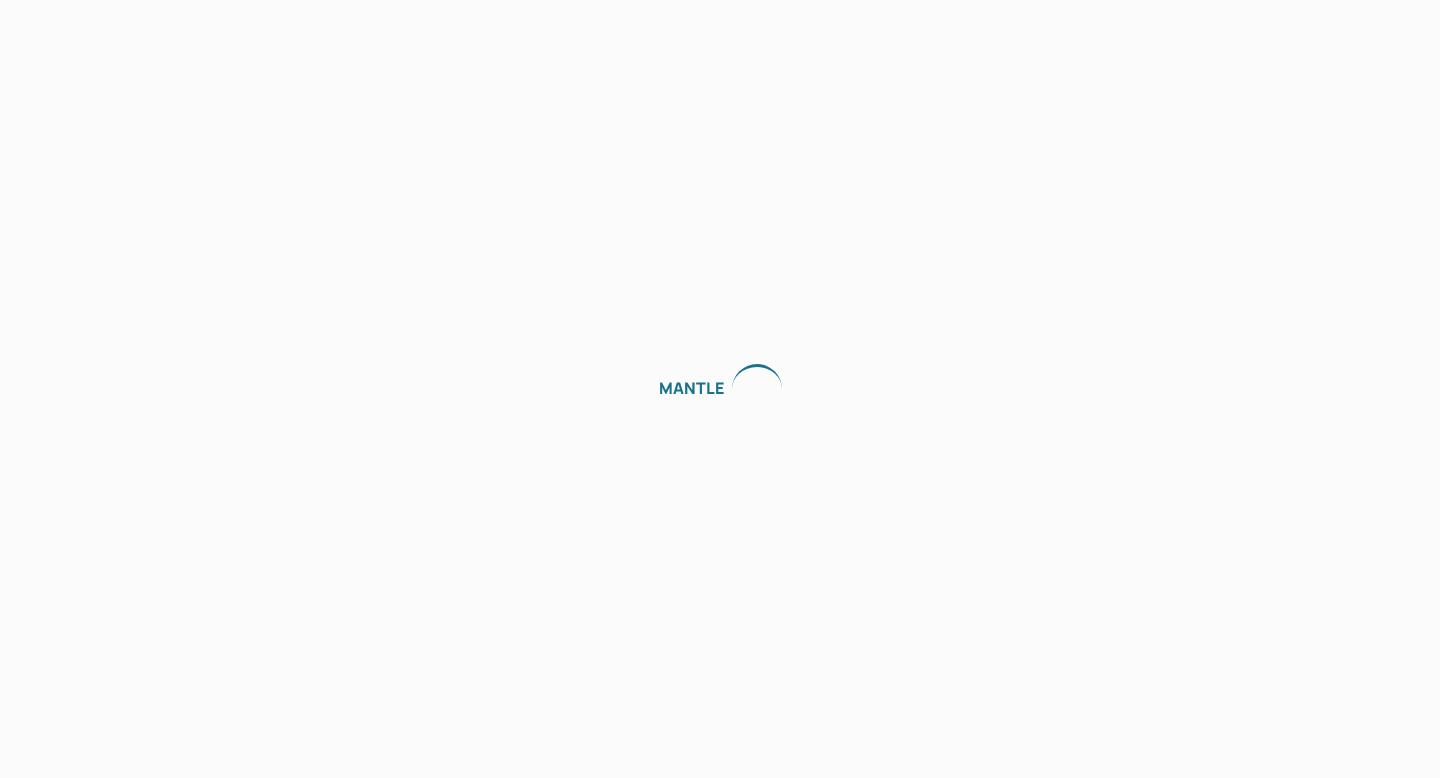 scroll, scrollTop: 0, scrollLeft: 0, axis: both 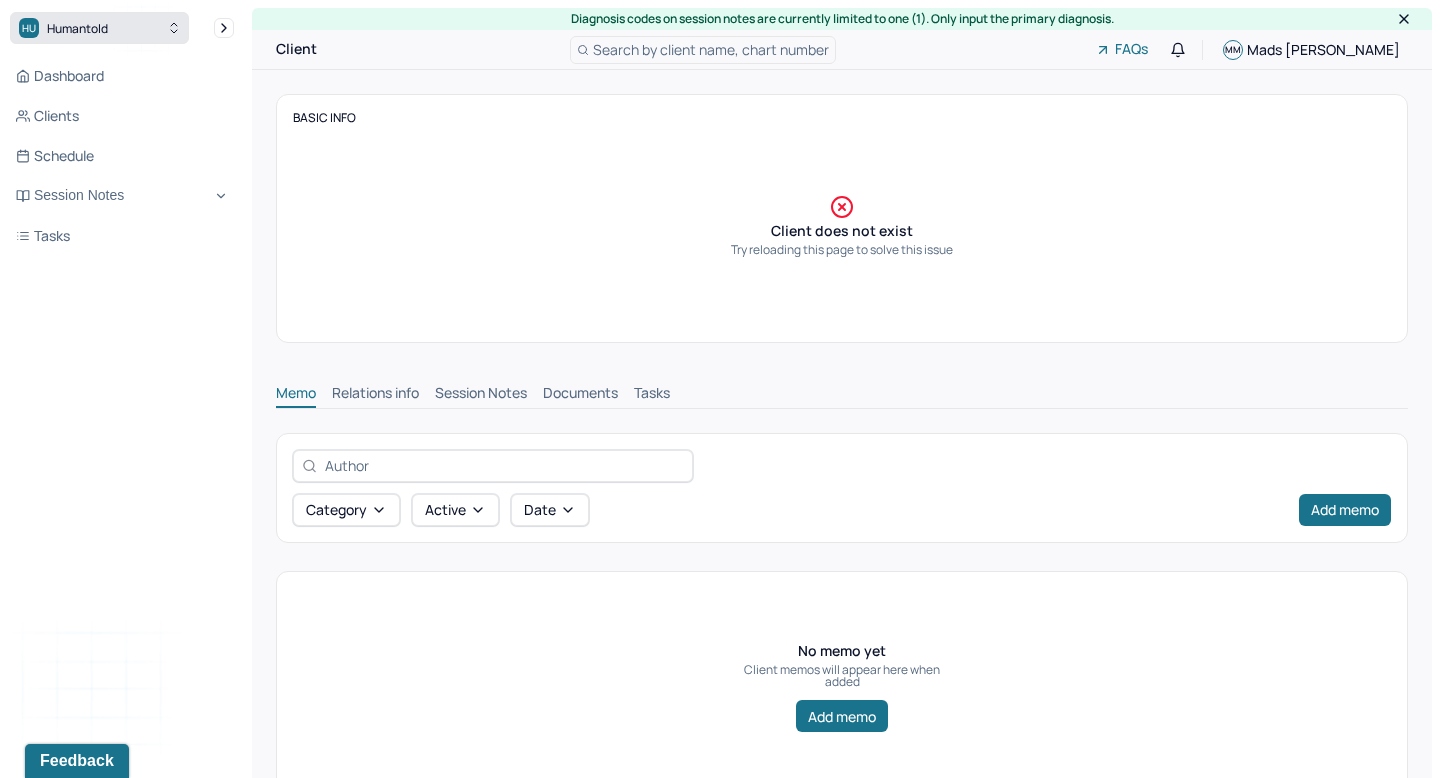 click on "HU Humantold" at bounding box center (99, 28) 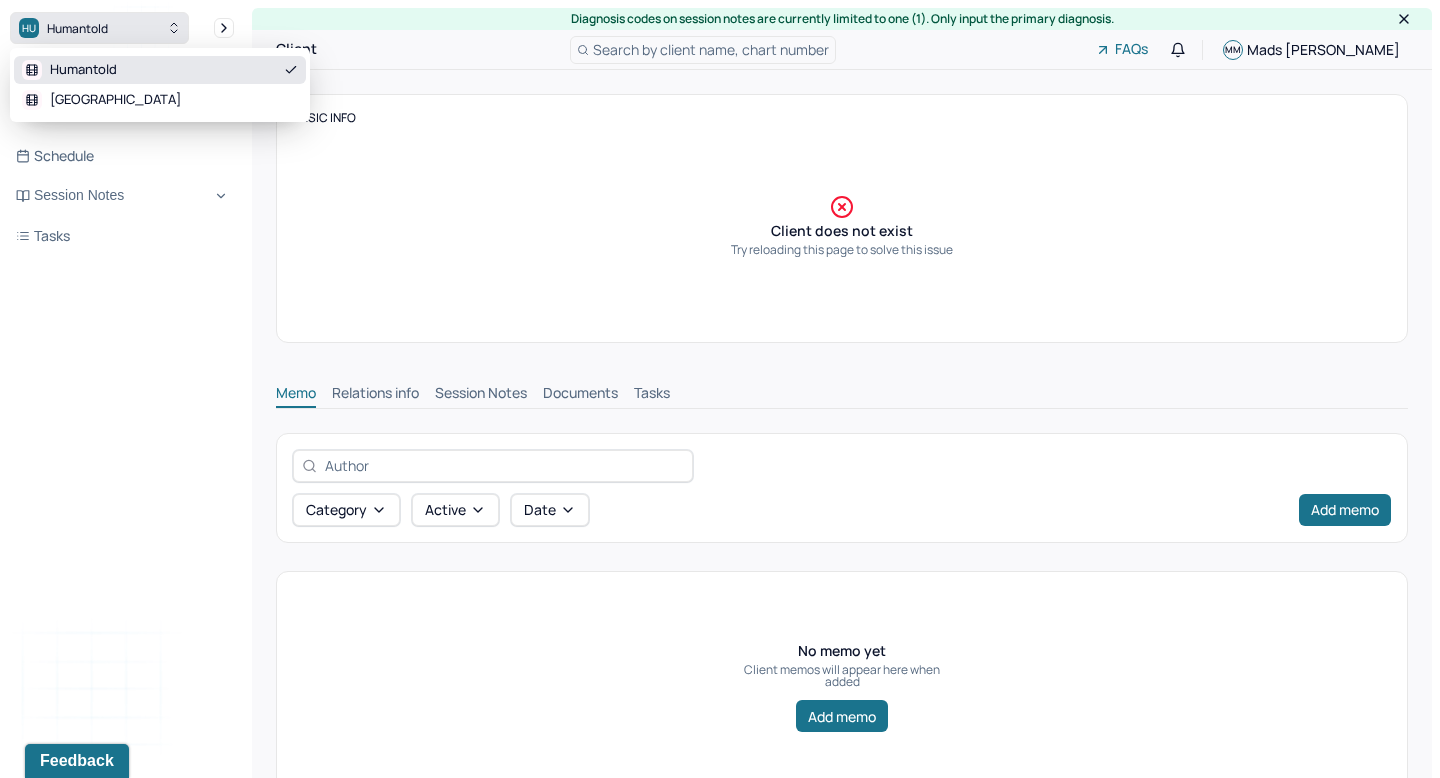 click on "HU Humantold" at bounding box center (99, 28) 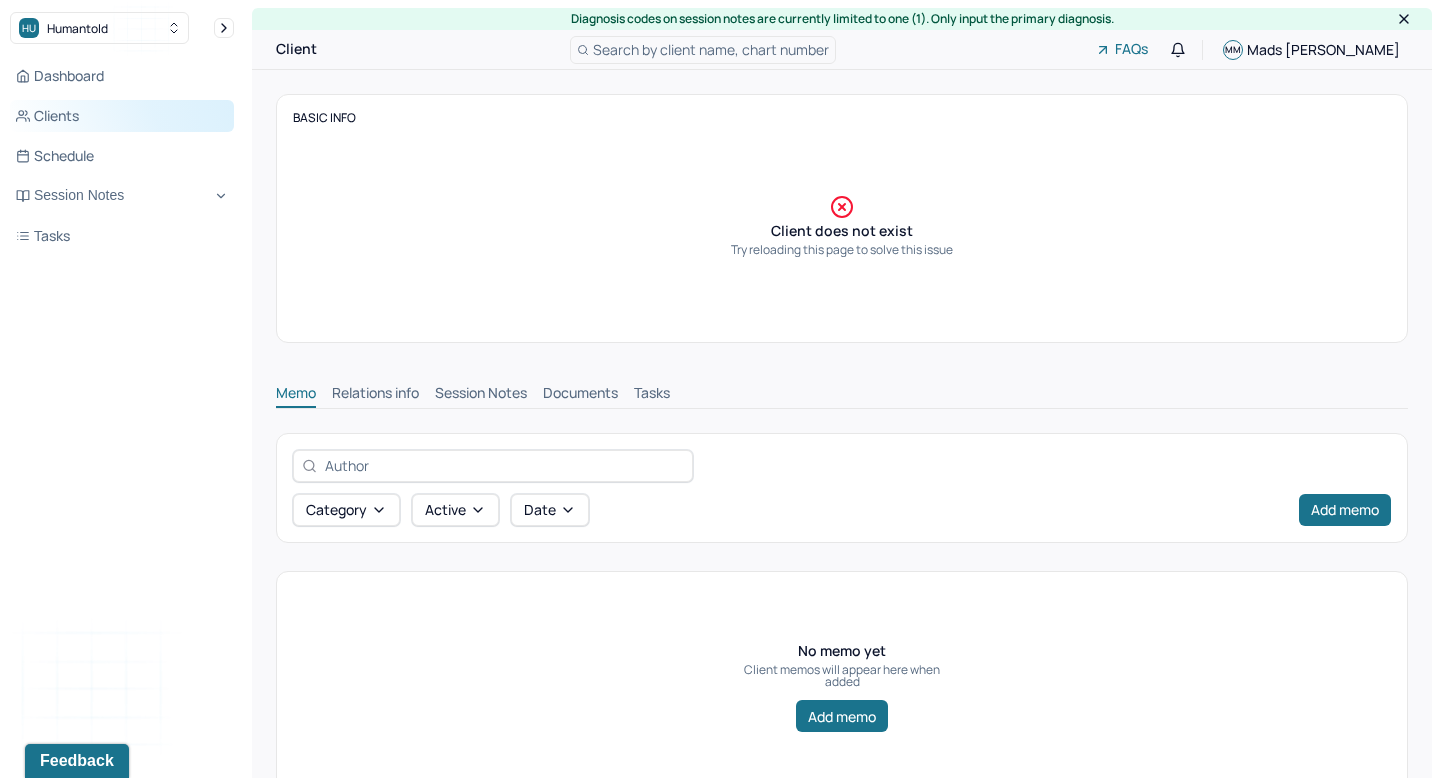 click on "Clients" at bounding box center (122, 116) 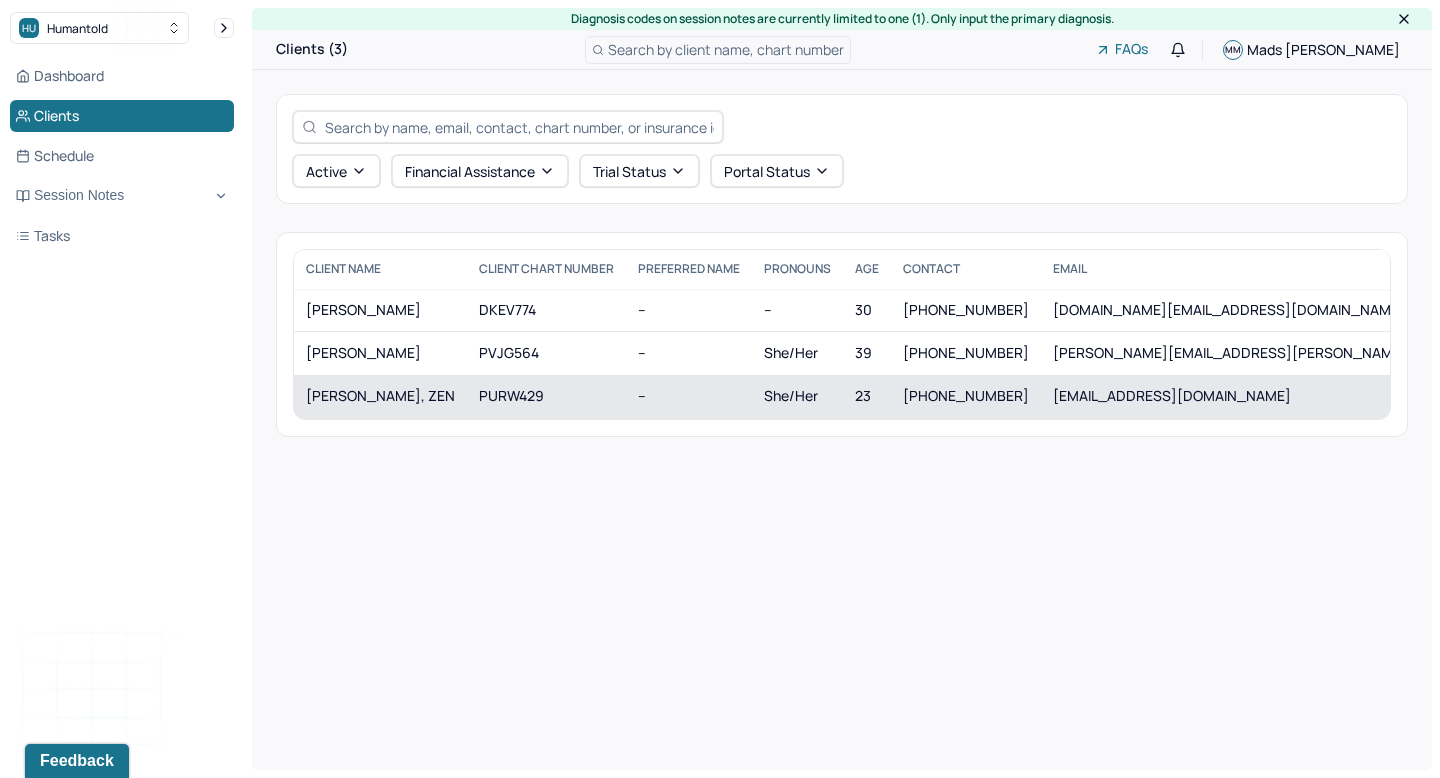 click on "[PERSON_NAME], ZEN" at bounding box center (380, 396) 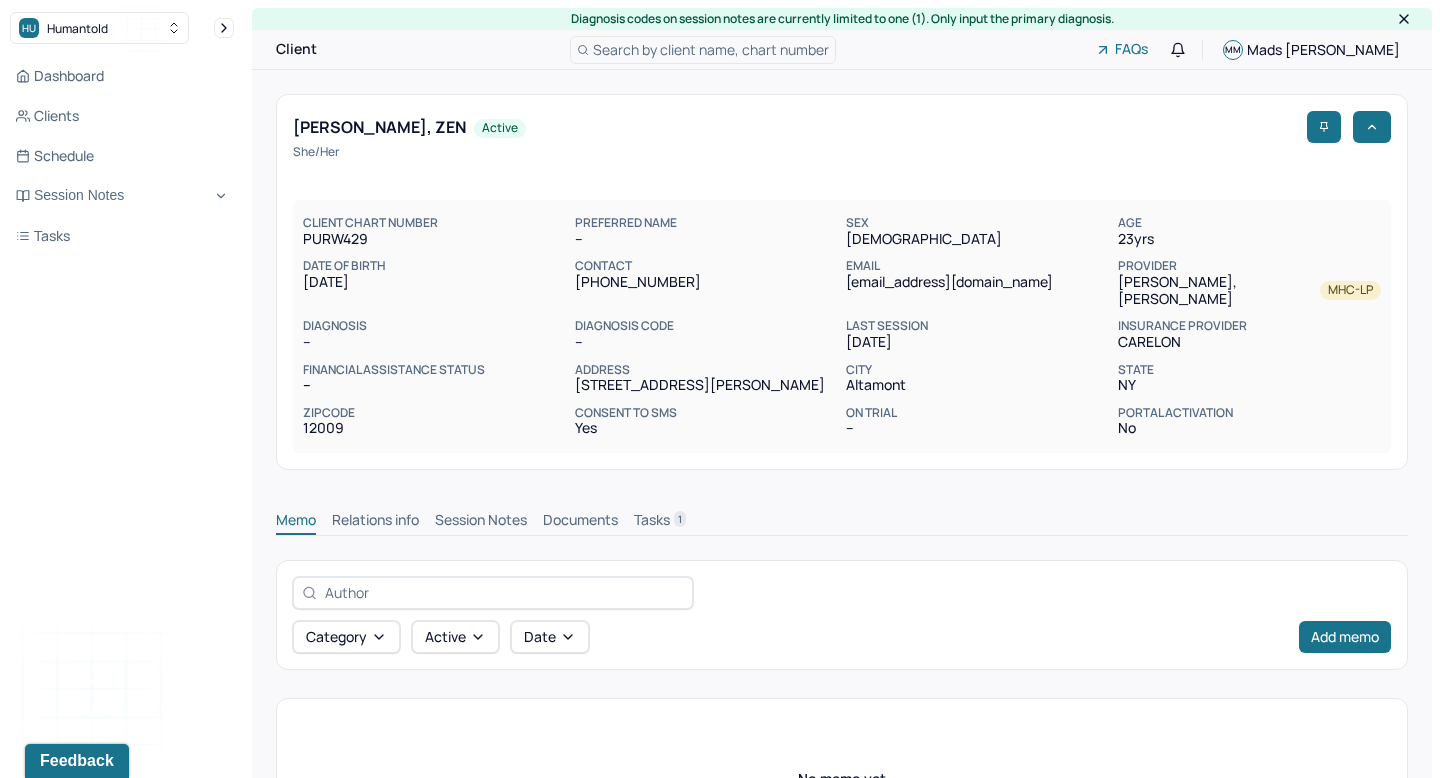 click on "12009" at bounding box center [435, 428] 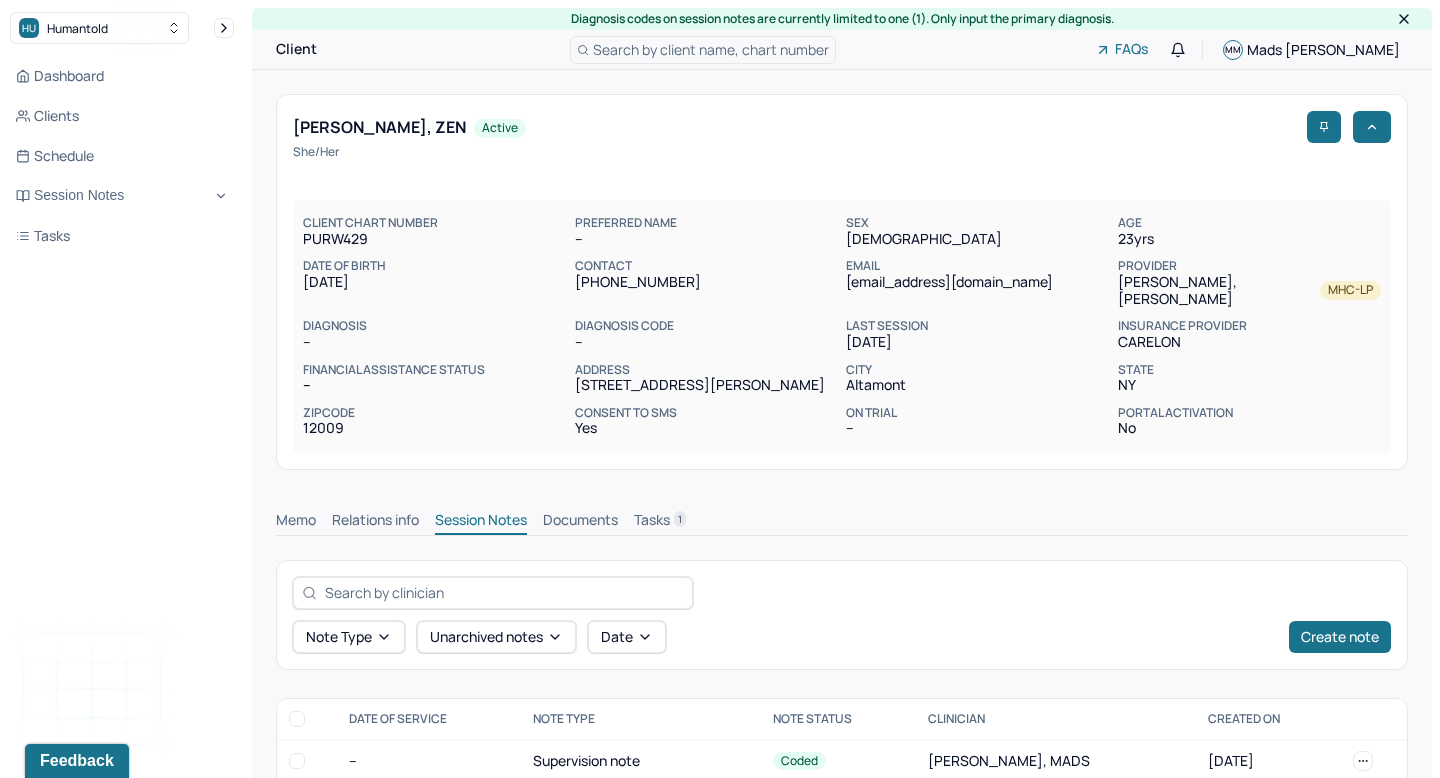 click on "Session Notes" at bounding box center [481, 522] 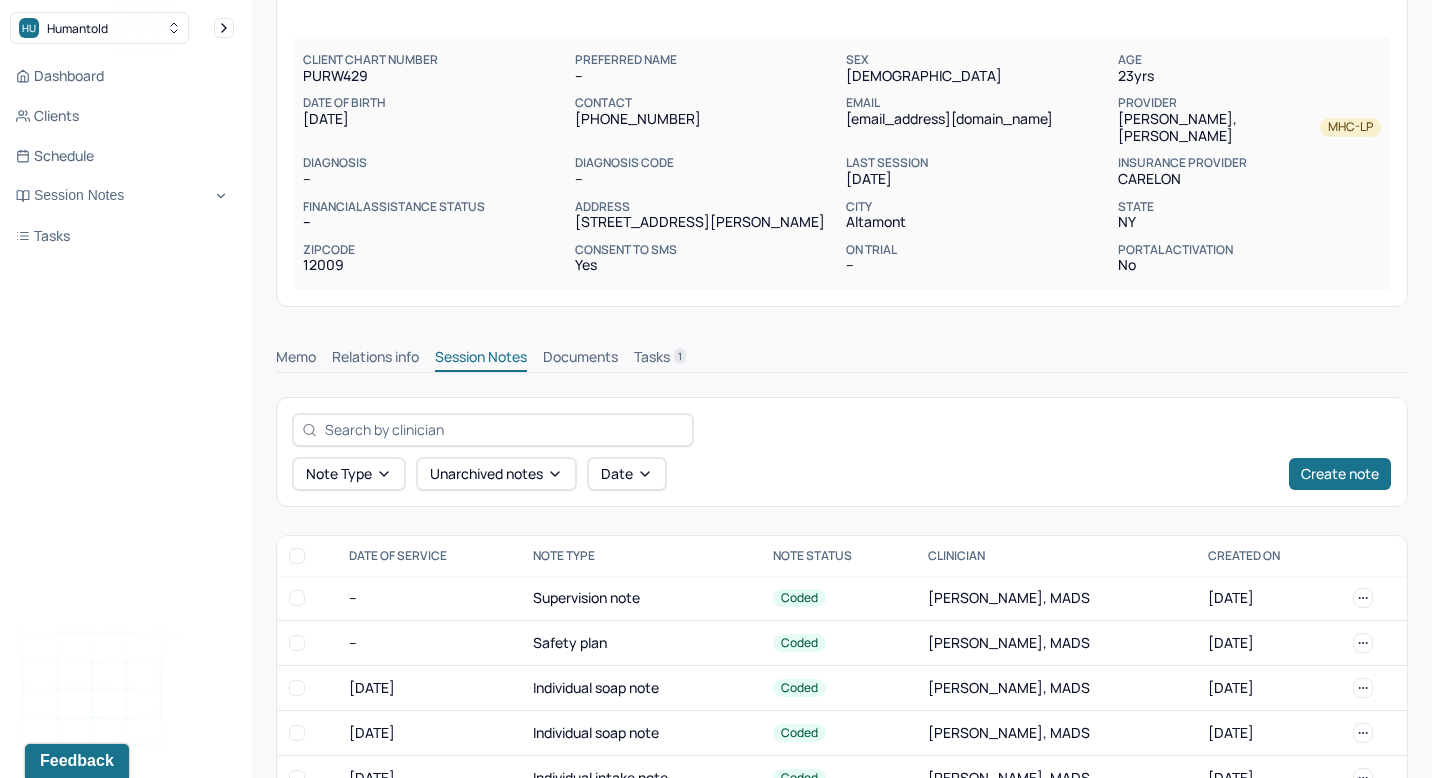 scroll, scrollTop: 190, scrollLeft: 0, axis: vertical 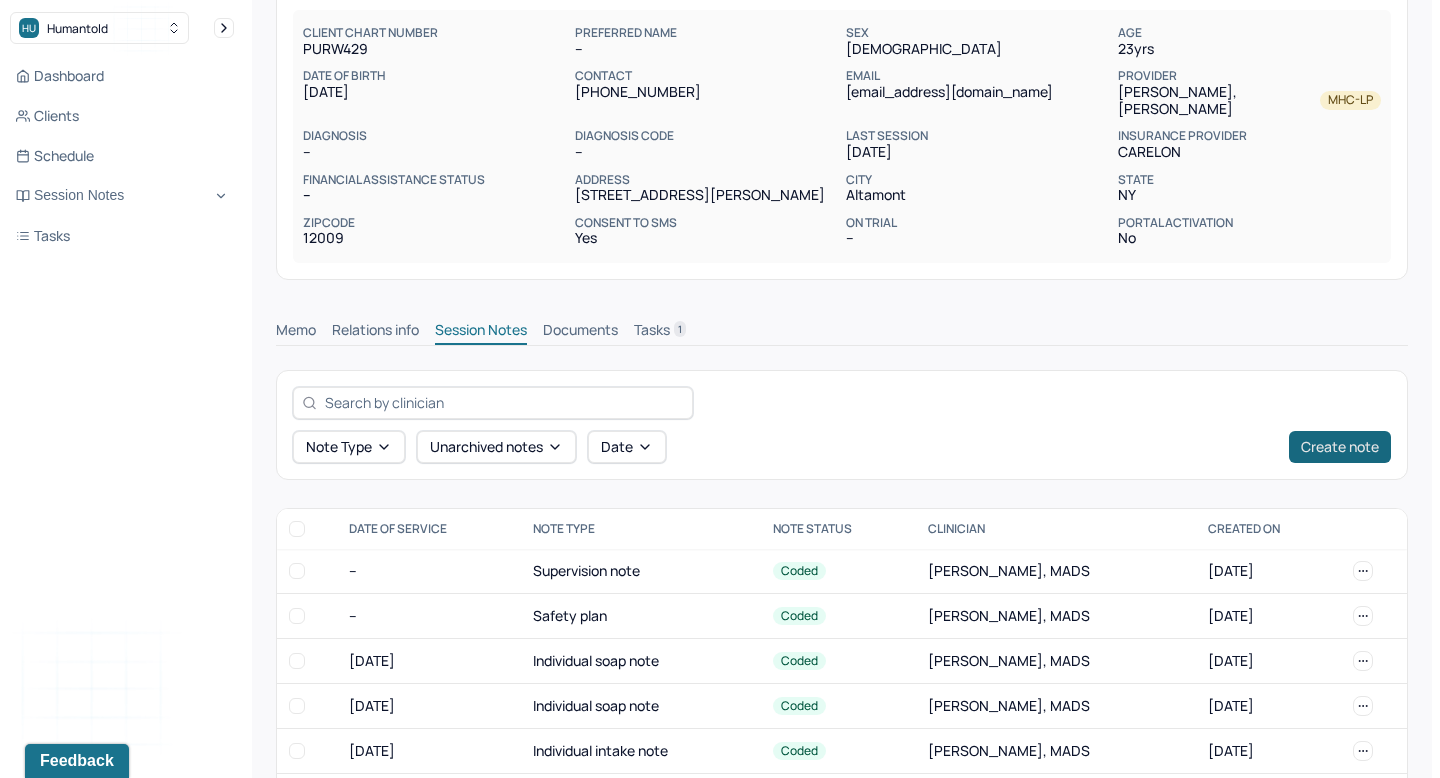 click on "Create note" at bounding box center [1340, 447] 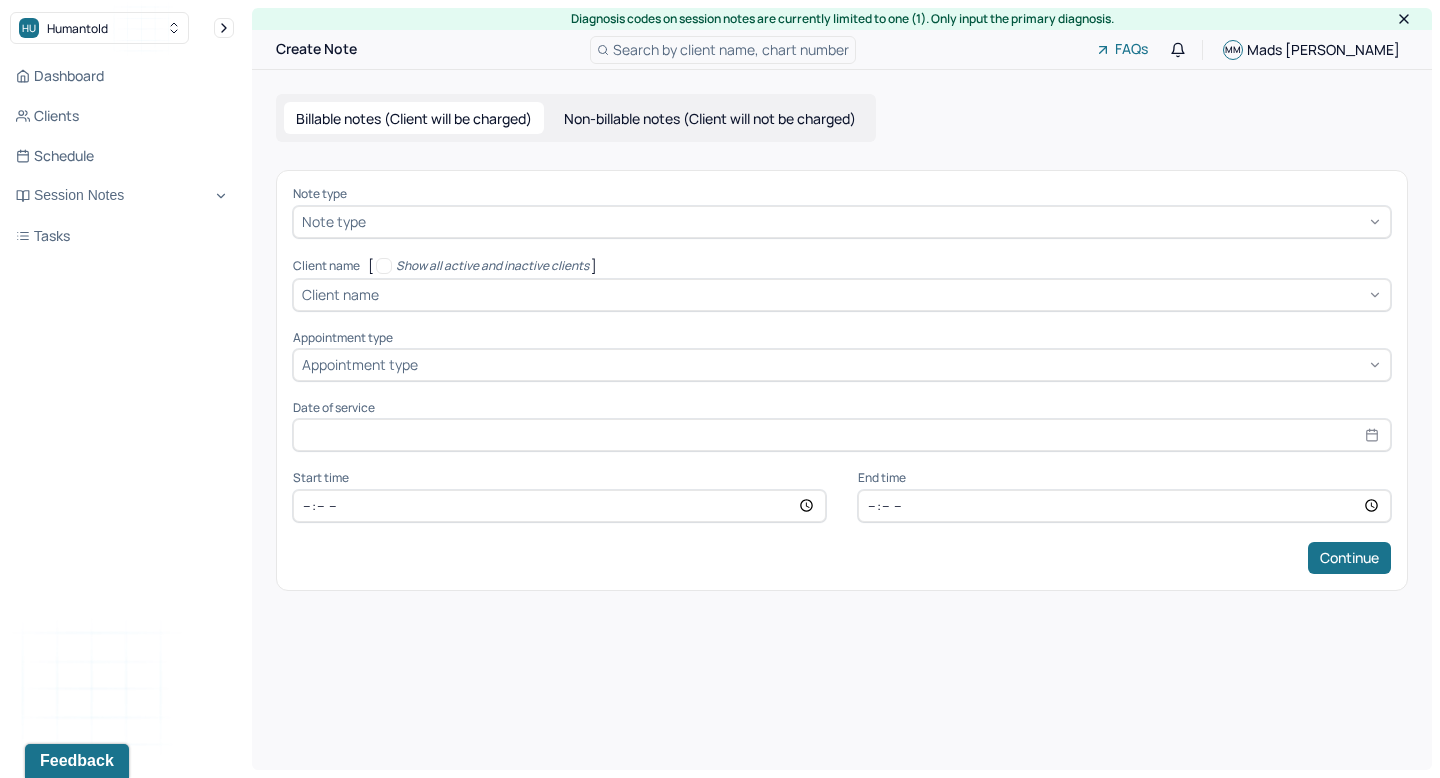 click on "Note type Note type Client name [ Show all active and inactive clients ] Client name Appointment type Appointment type Date of service Start time End time Continue" at bounding box center [842, 380] 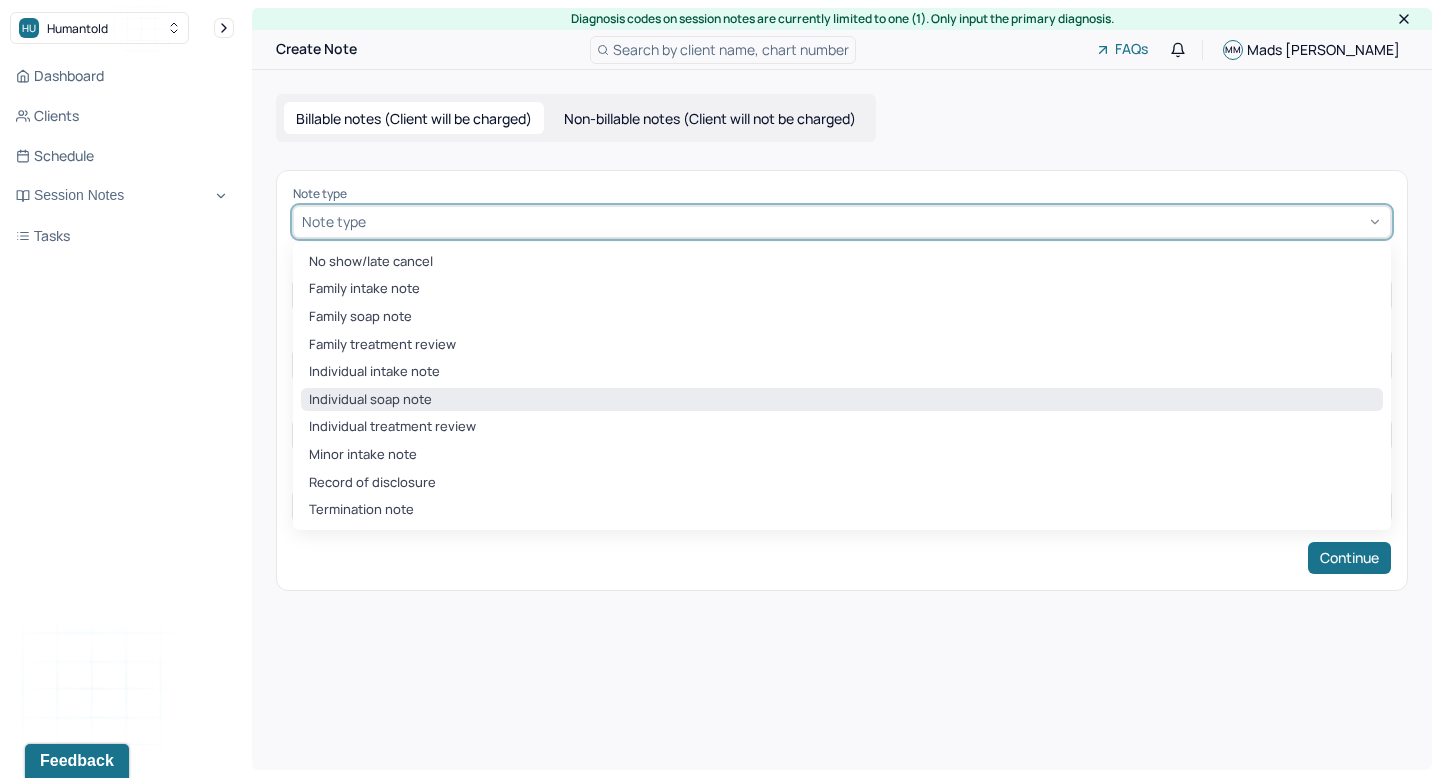 click on "Individual soap note" at bounding box center (842, 400) 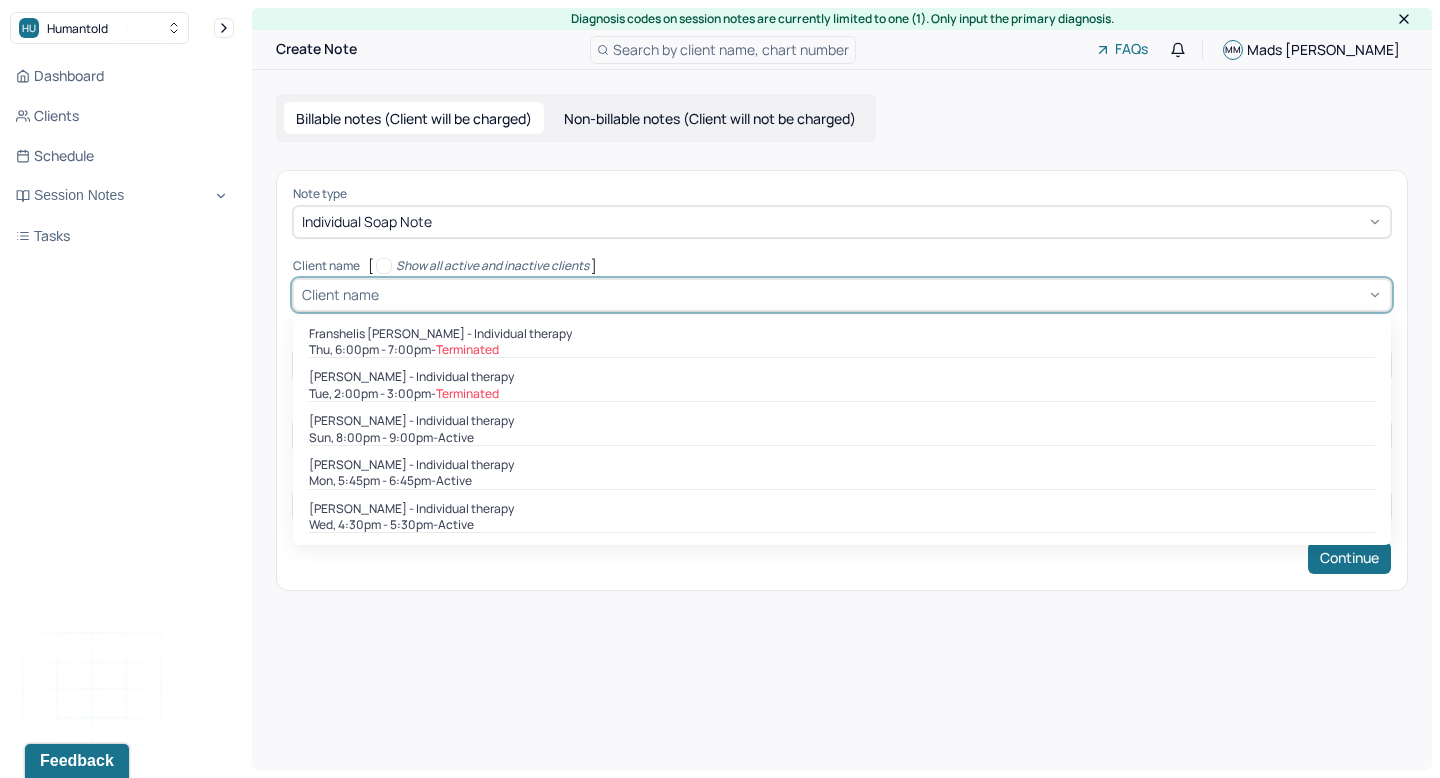 click at bounding box center [882, 294] 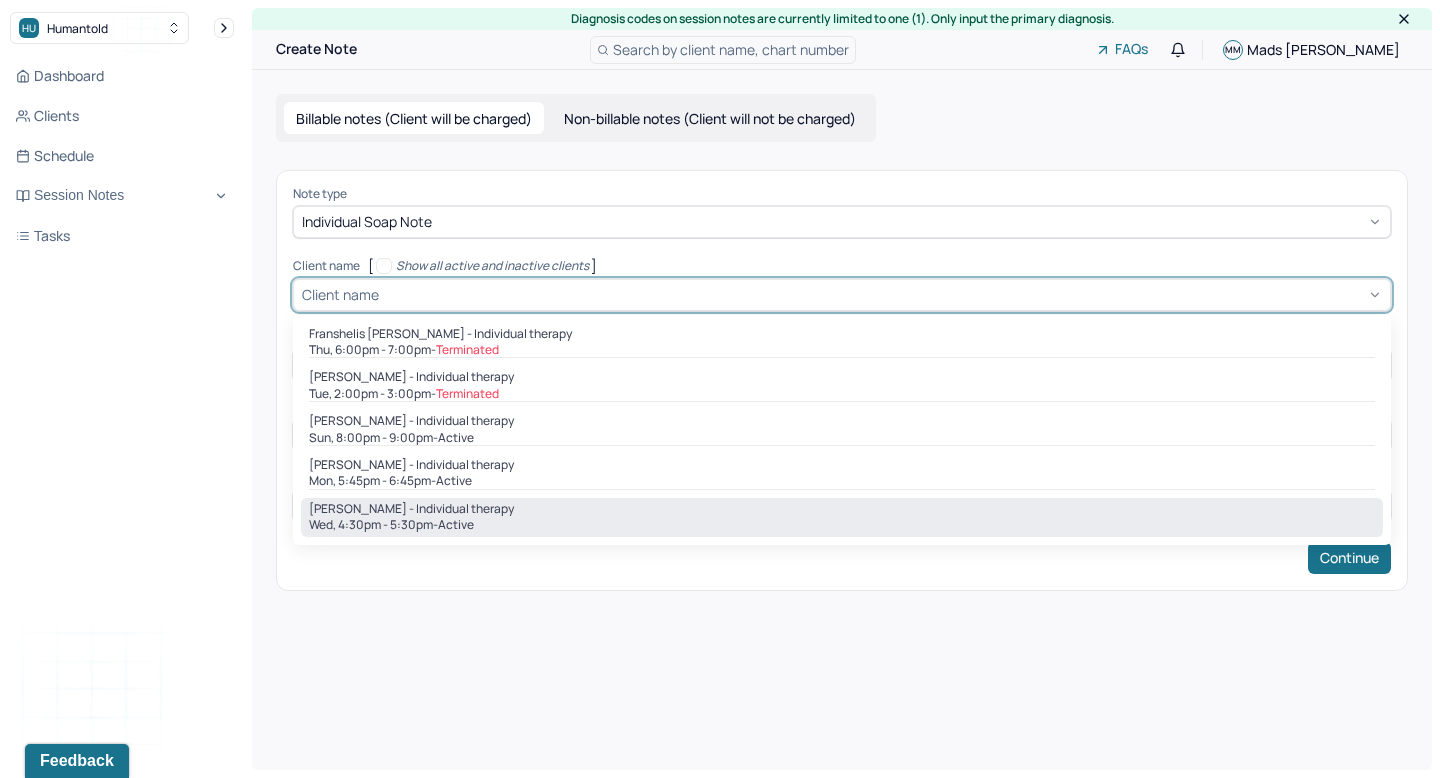 click on "[PERSON_NAME] - Individual therapy" at bounding box center (842, 509) 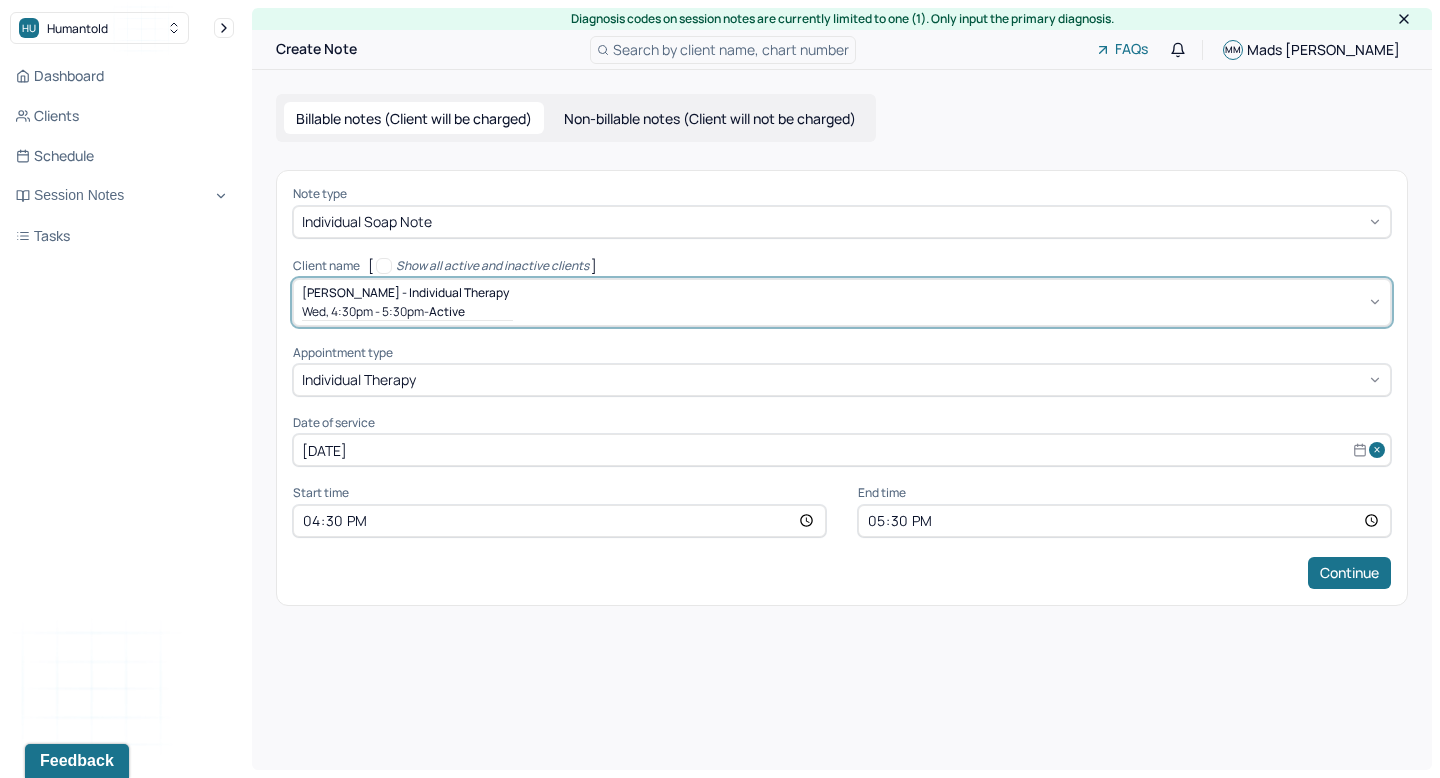 click on "[DATE]" at bounding box center (842, 450) 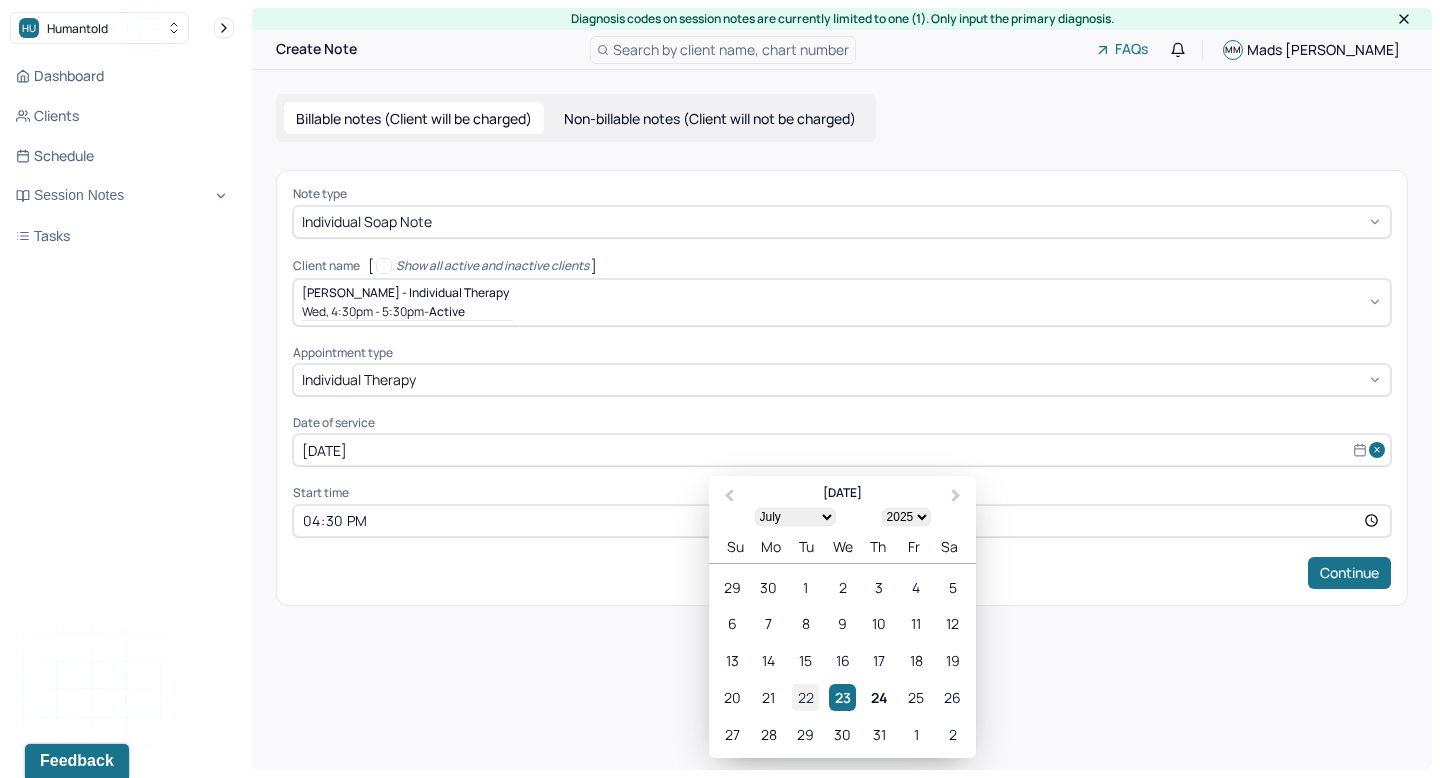 click on "22" at bounding box center [805, 697] 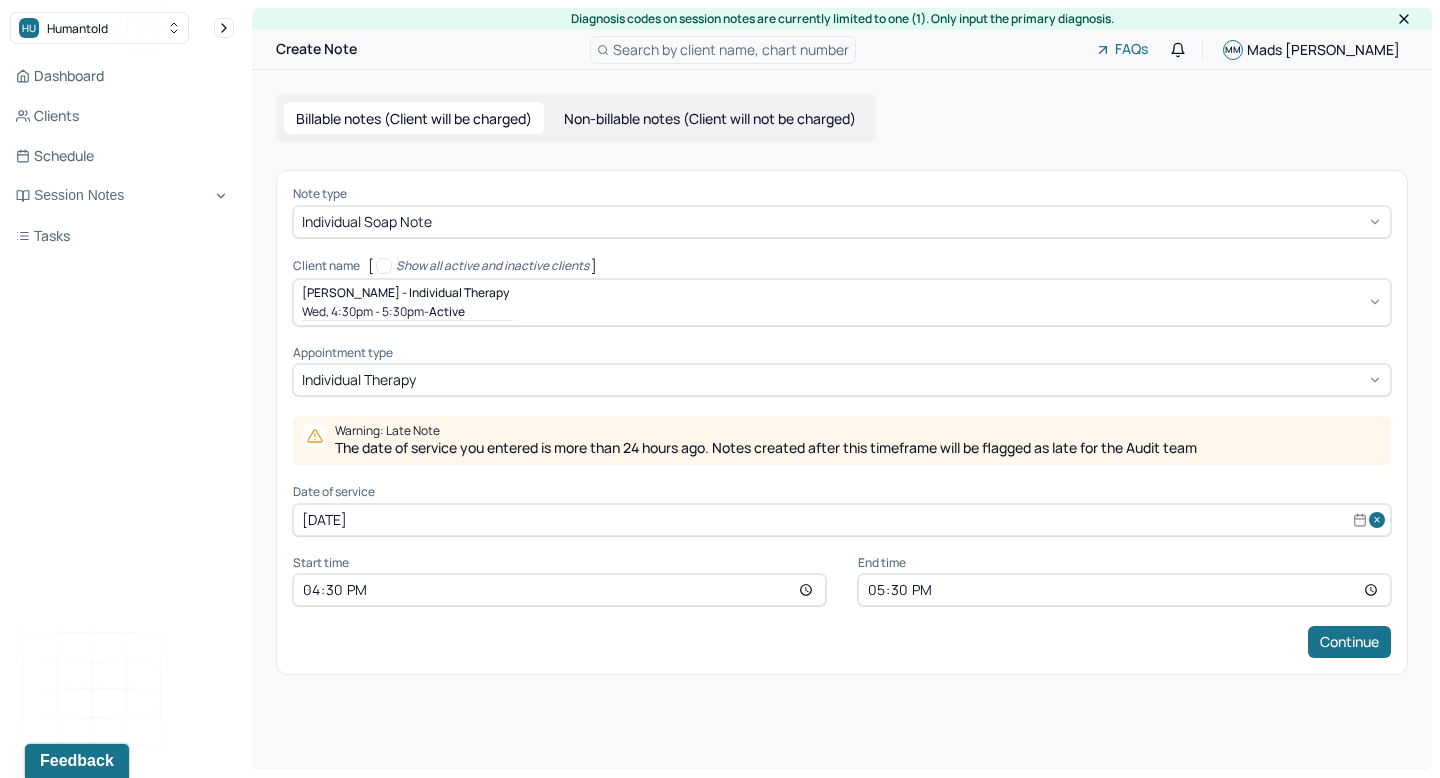 click on "16:30" at bounding box center (559, 590) 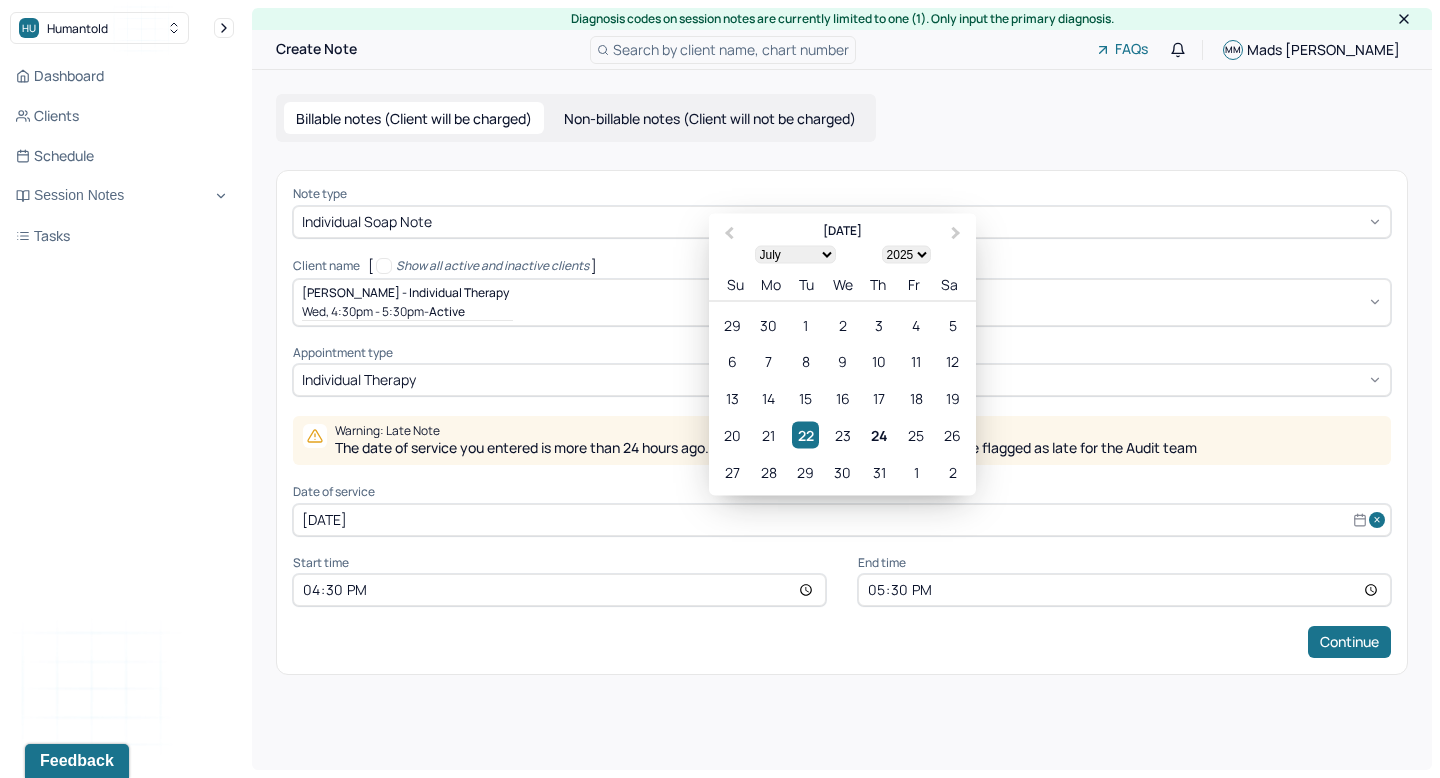 click on "[DATE]" at bounding box center [842, 520] 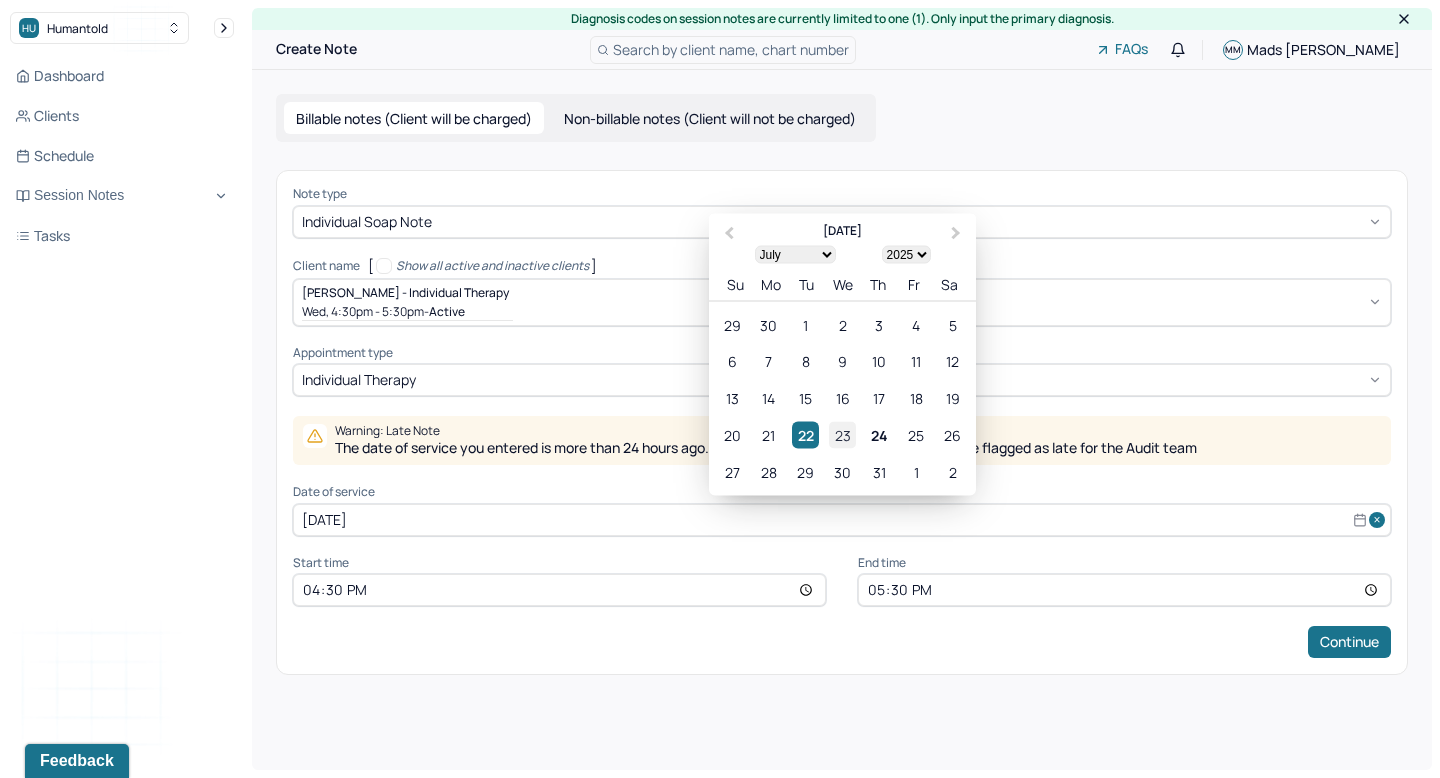 click on "23" at bounding box center (842, 434) 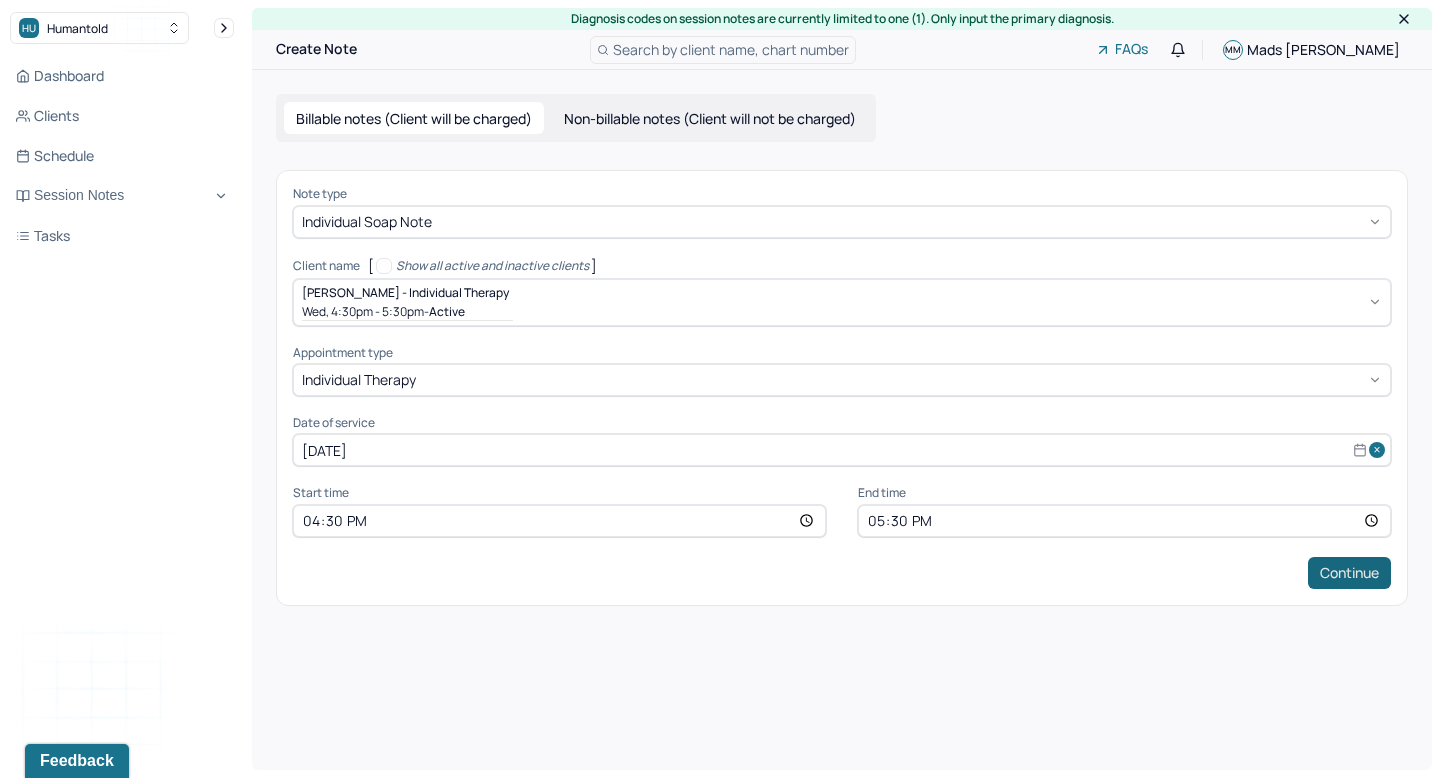 click on "Continue" at bounding box center (1349, 573) 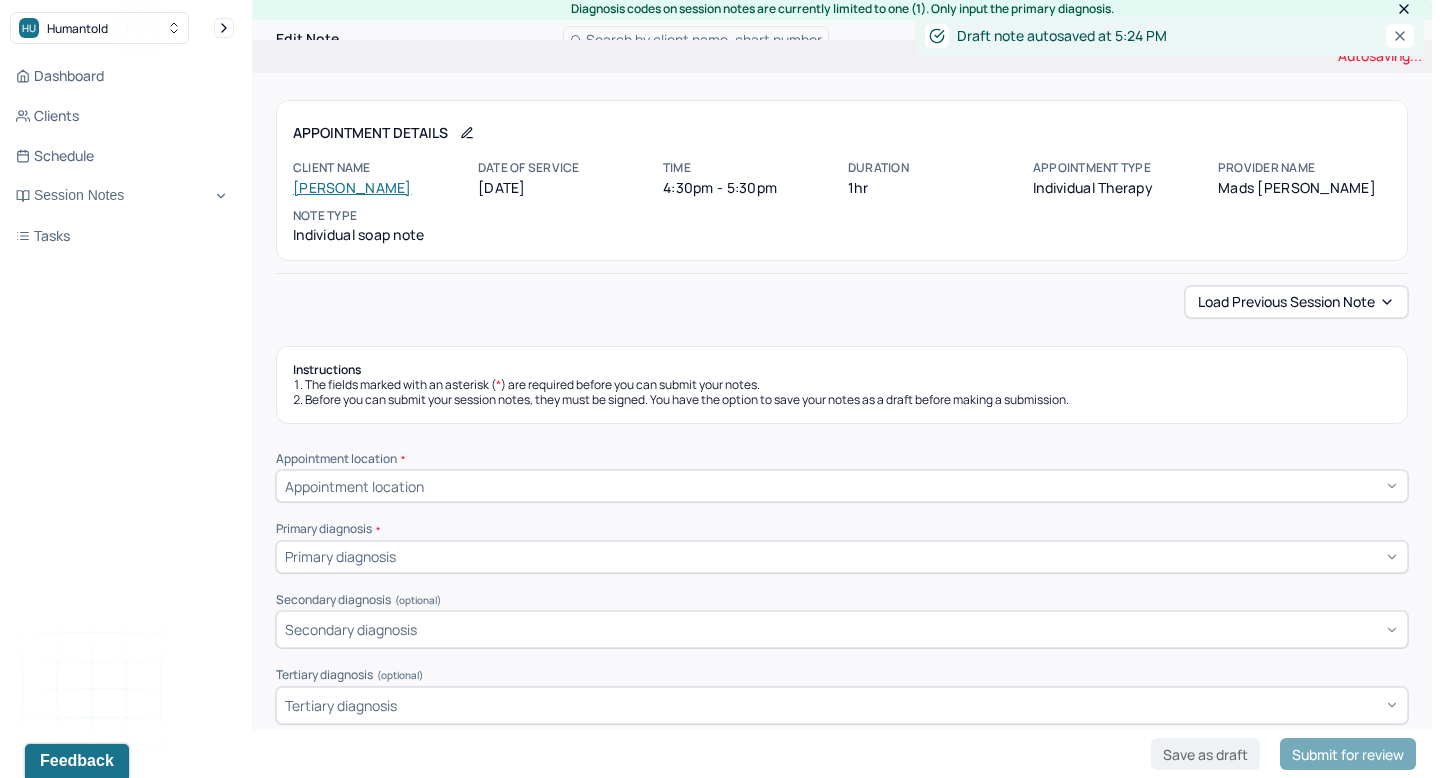 scroll, scrollTop: 15, scrollLeft: 0, axis: vertical 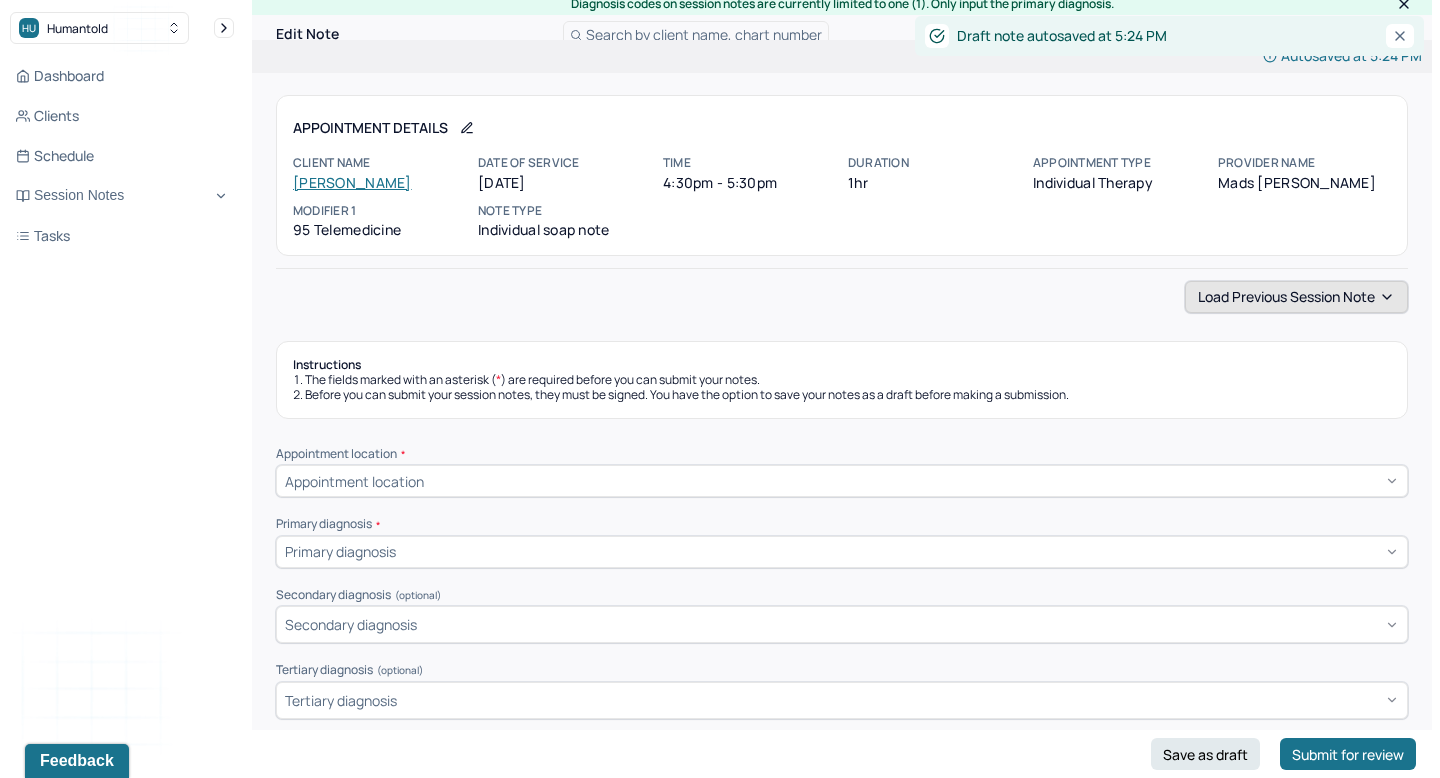 click on "Load previous session note" at bounding box center (1296, 297) 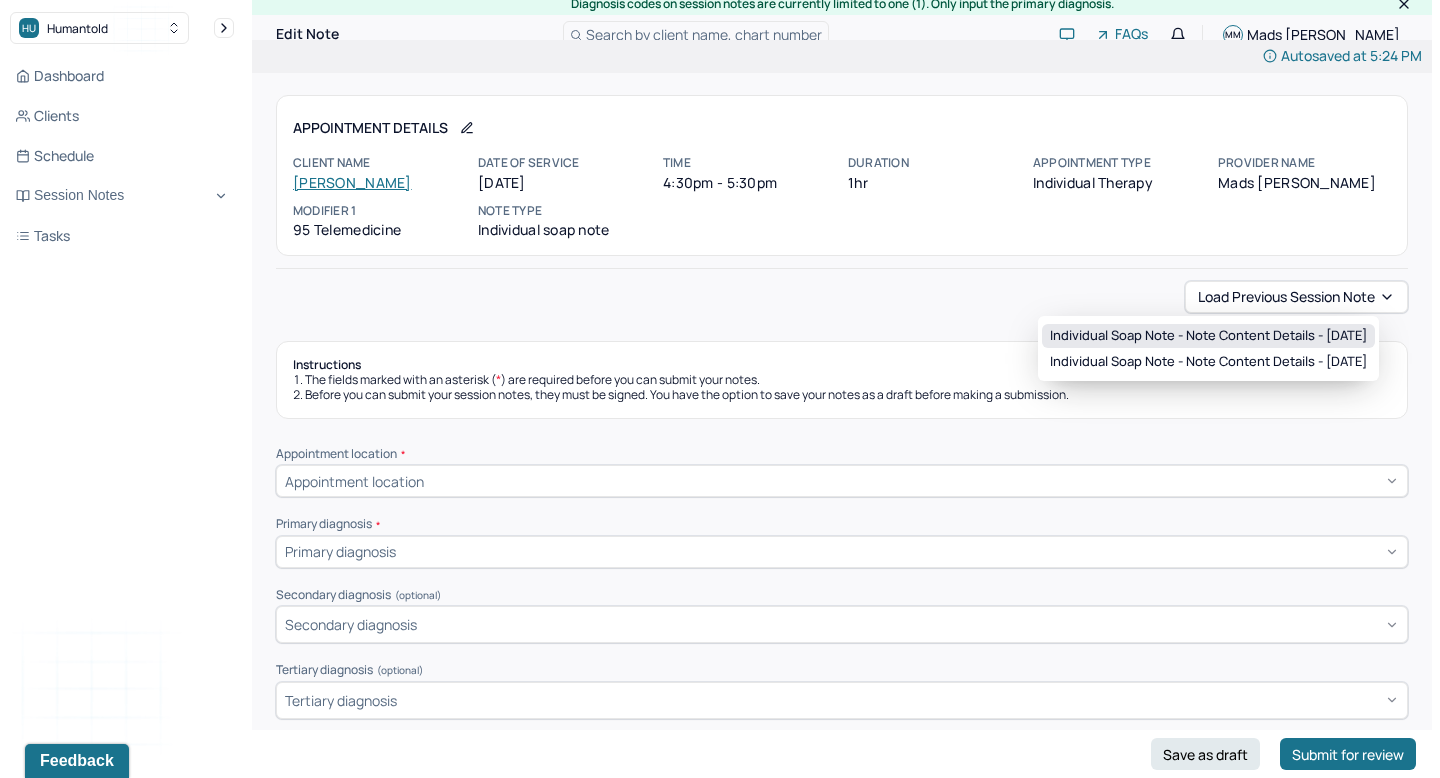 click on "Individual soap note   - Note content Details -   [DATE]" at bounding box center (1208, 336) 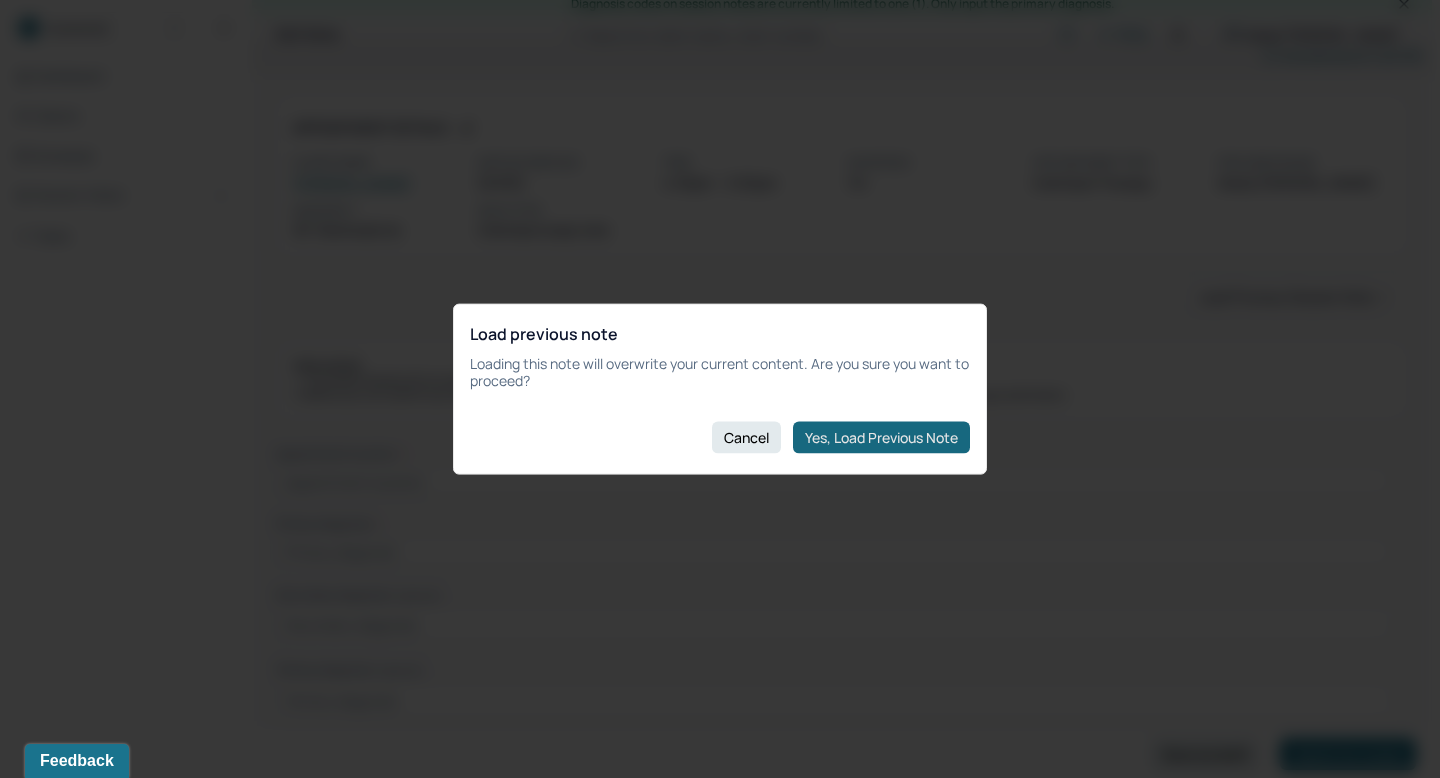 click on "Yes, Load Previous Note" at bounding box center [881, 437] 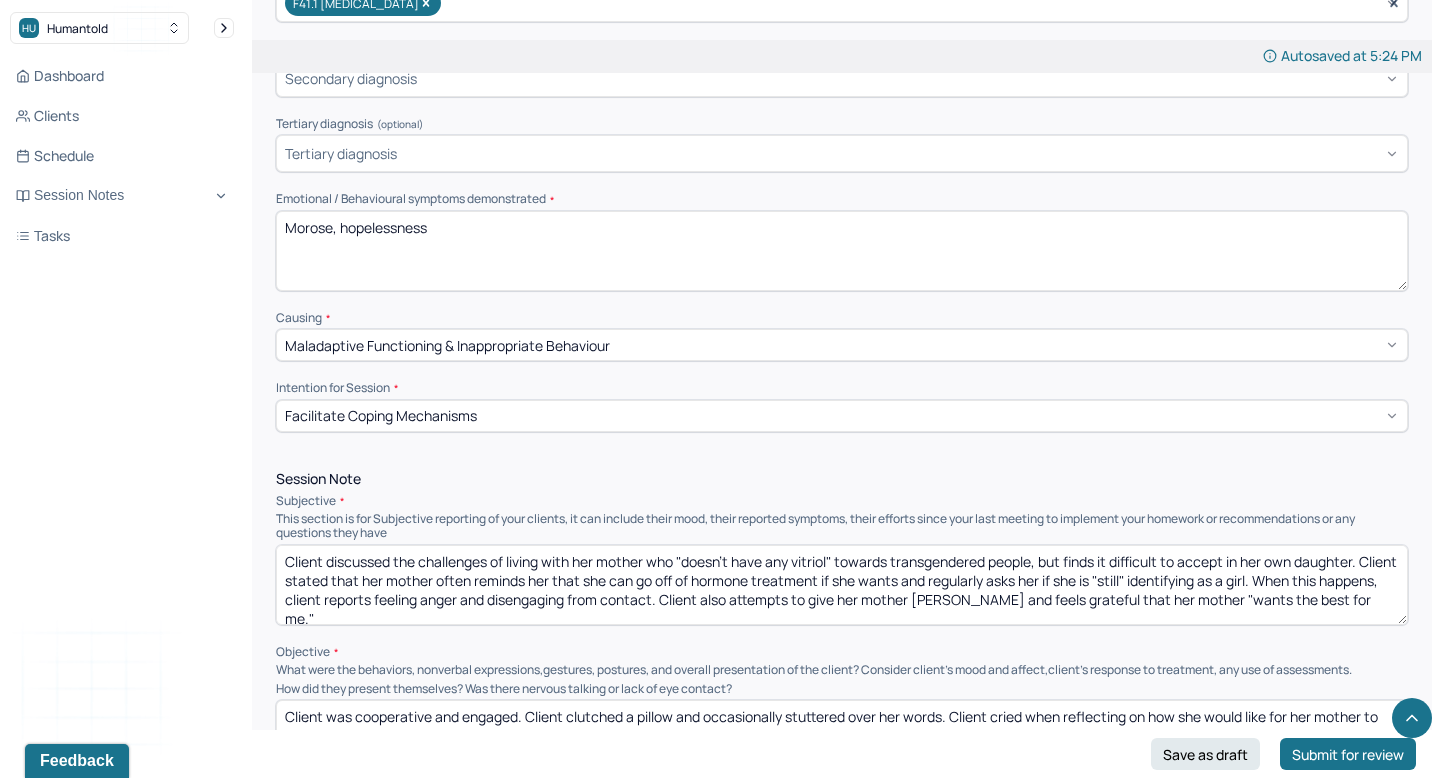scroll, scrollTop: 797, scrollLeft: 0, axis: vertical 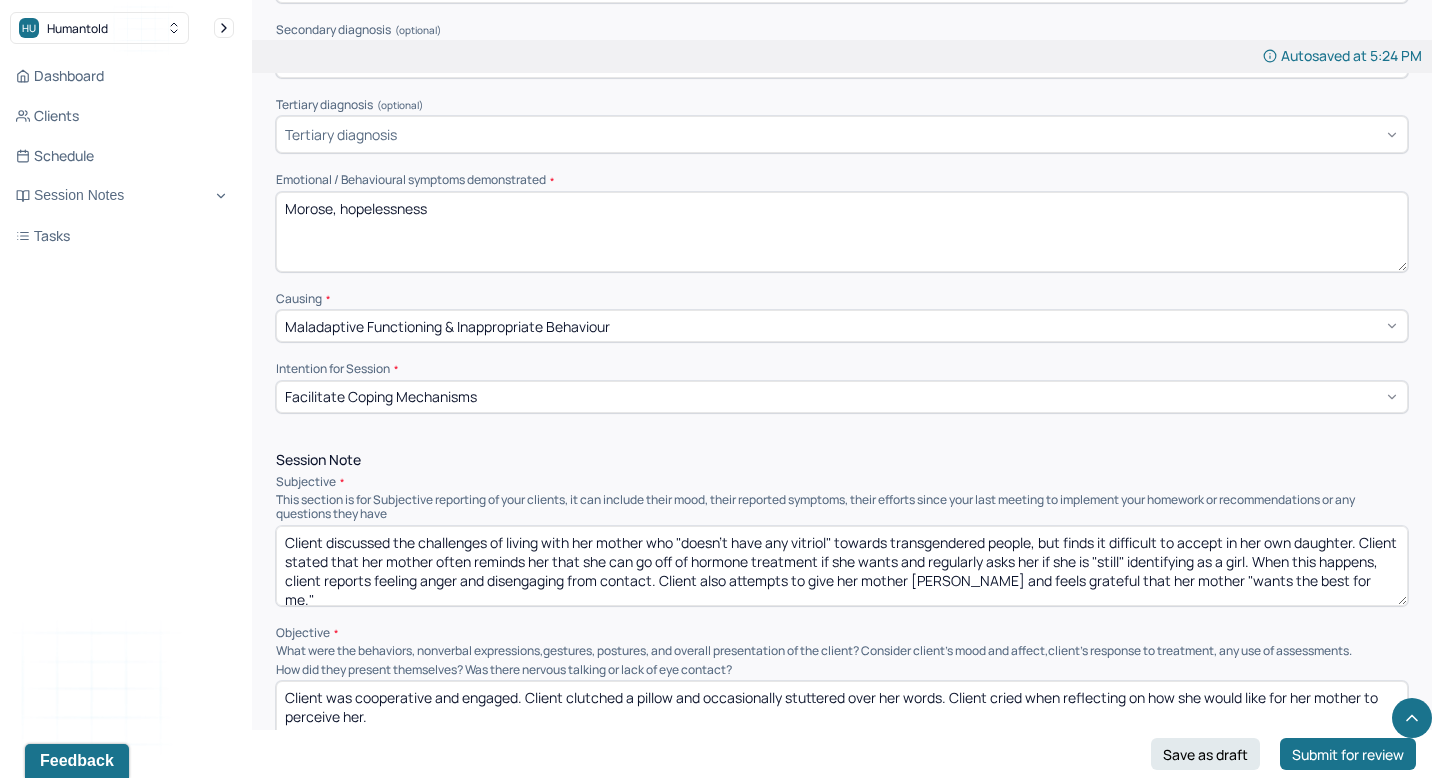 click on "Client discussed the challenges of living with her mother who "doesn't have any vitriol" towards transgendered people, but finds it difficult to accept in her own daughter. Client stated that her mother often reminds her that she can go off of hormone treatment if she wants and regularly asks her if she is "still" identifying as a girl. When this happens, client reports feeling anger and disengaging from contact. Client also attempts to give her mother [PERSON_NAME] and feels grateful that her mother "wants the best for me."" at bounding box center (842, 566) 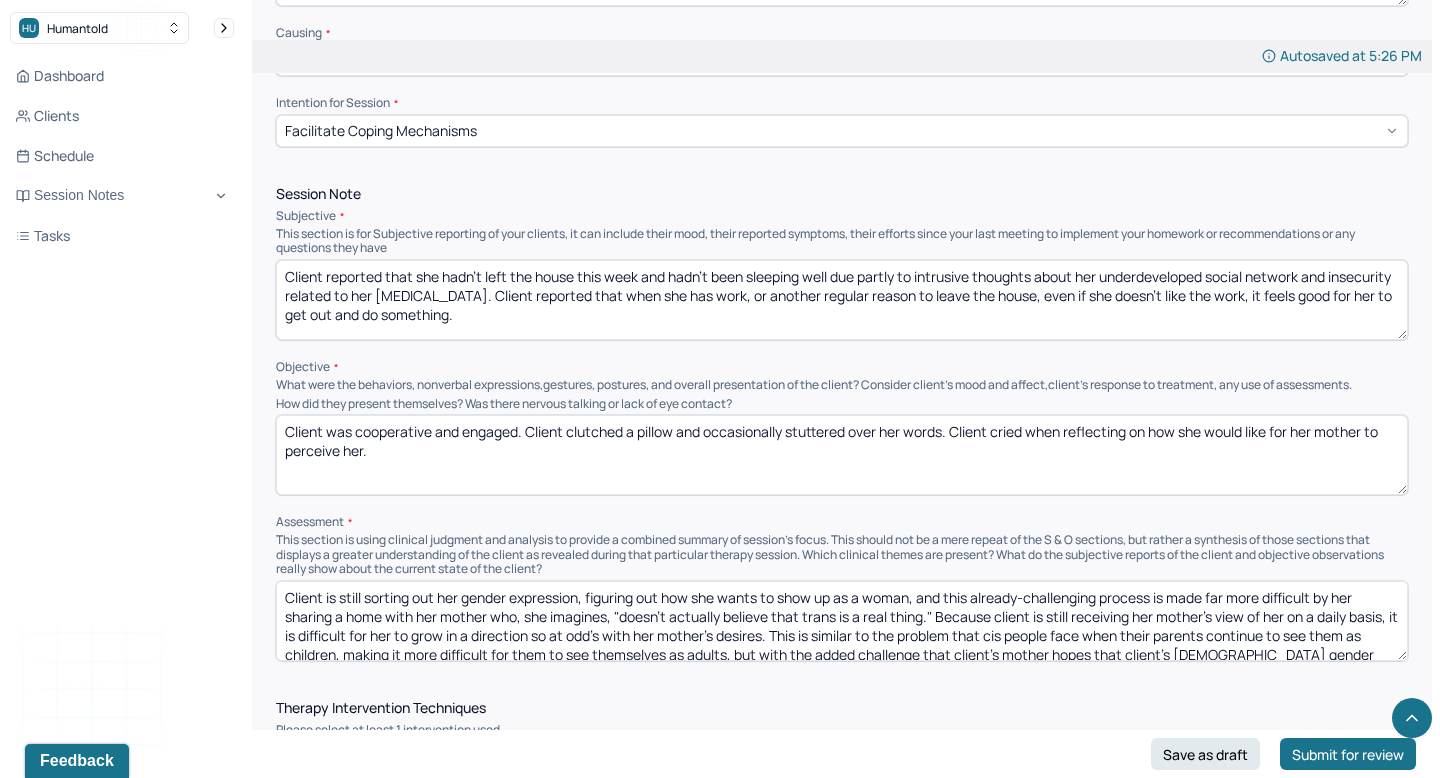 scroll, scrollTop: 1065, scrollLeft: 0, axis: vertical 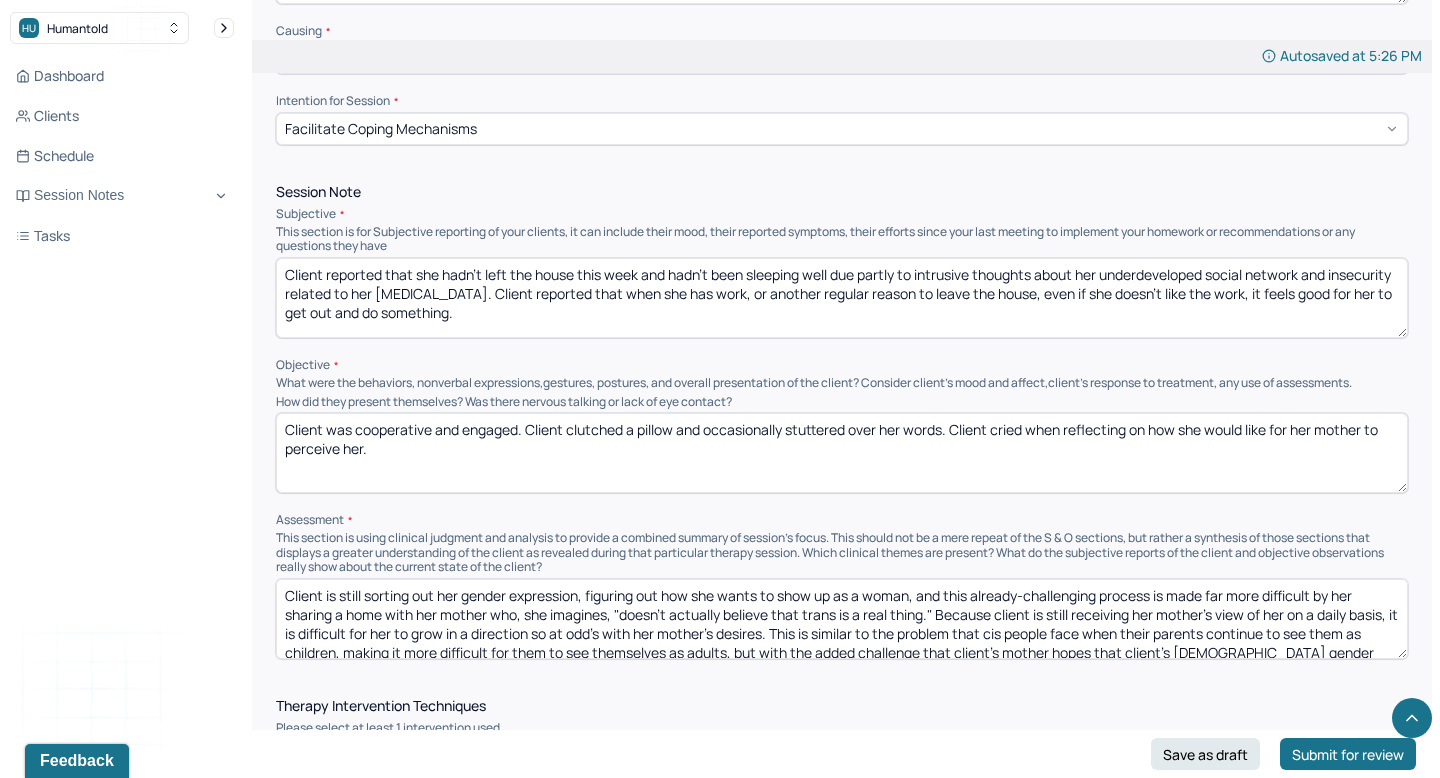 type on "Client reported that she hadn't left the house this week and hadn't been sleeping well due partly to intrusive thoughts about her underdeveloped social network and insecurity related to her [MEDICAL_DATA]. Client reported that when she has work, or another regular reason to leave the house, even if she doesn't like the work, it feels good for her to get out and do something." 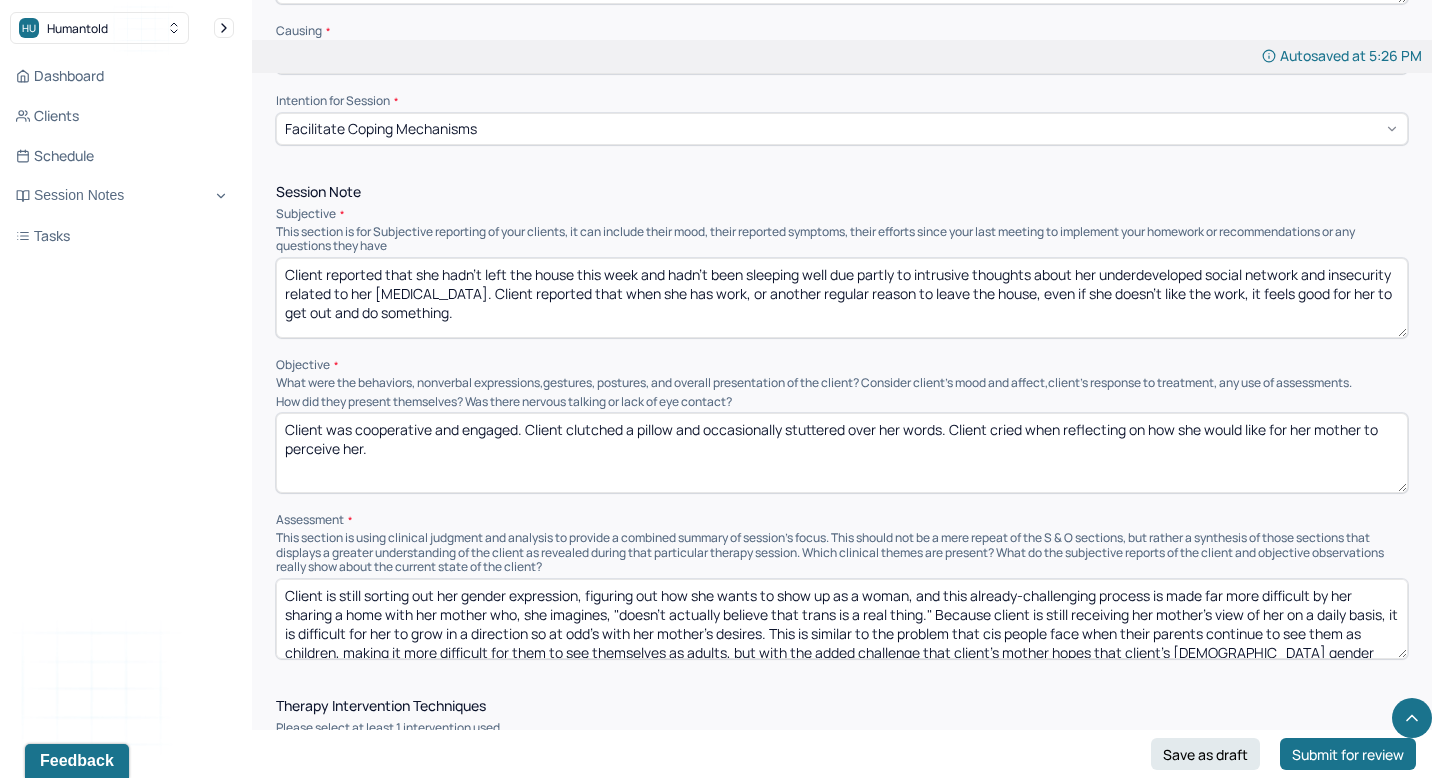 drag, startPoint x: 554, startPoint y: 424, endPoint x: 564, endPoint y: 507, distance: 83.60024 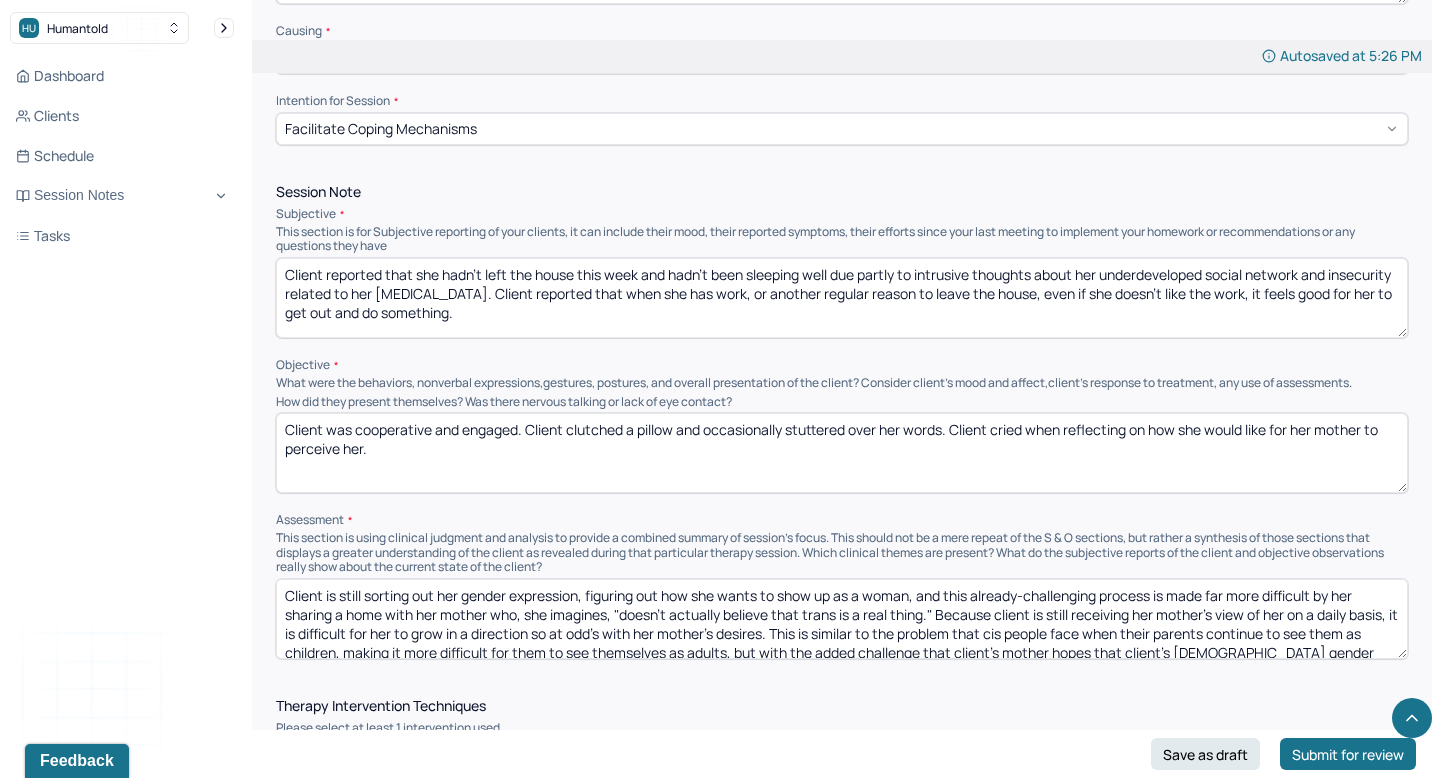 click on "Session Note Subjective This section is for Subjective reporting of your clients, it can include their mood, their reported symptoms, their efforts since your last meeting to implement your homework or recommendations or any questions they have Client reported that she hadn't left the house this week and hadn't been sleeping well due partly to intrusive thoughts about her underdeveloped social network and insecurity related to her [MEDICAL_DATA]. Client reported that when she has work, or another regular reason to leave the house, even if she doesn't like the work, it feels good for her to get out and do something.  Objective What were the behaviors, nonverbal expressions,gestures, postures, and overall presentation of the client? Consider client's mood and affect,client's response to treatment, any use of assessments. How did they present themselves? Was there nervous talking or lack of eye contact? Assessment" at bounding box center (842, 422) 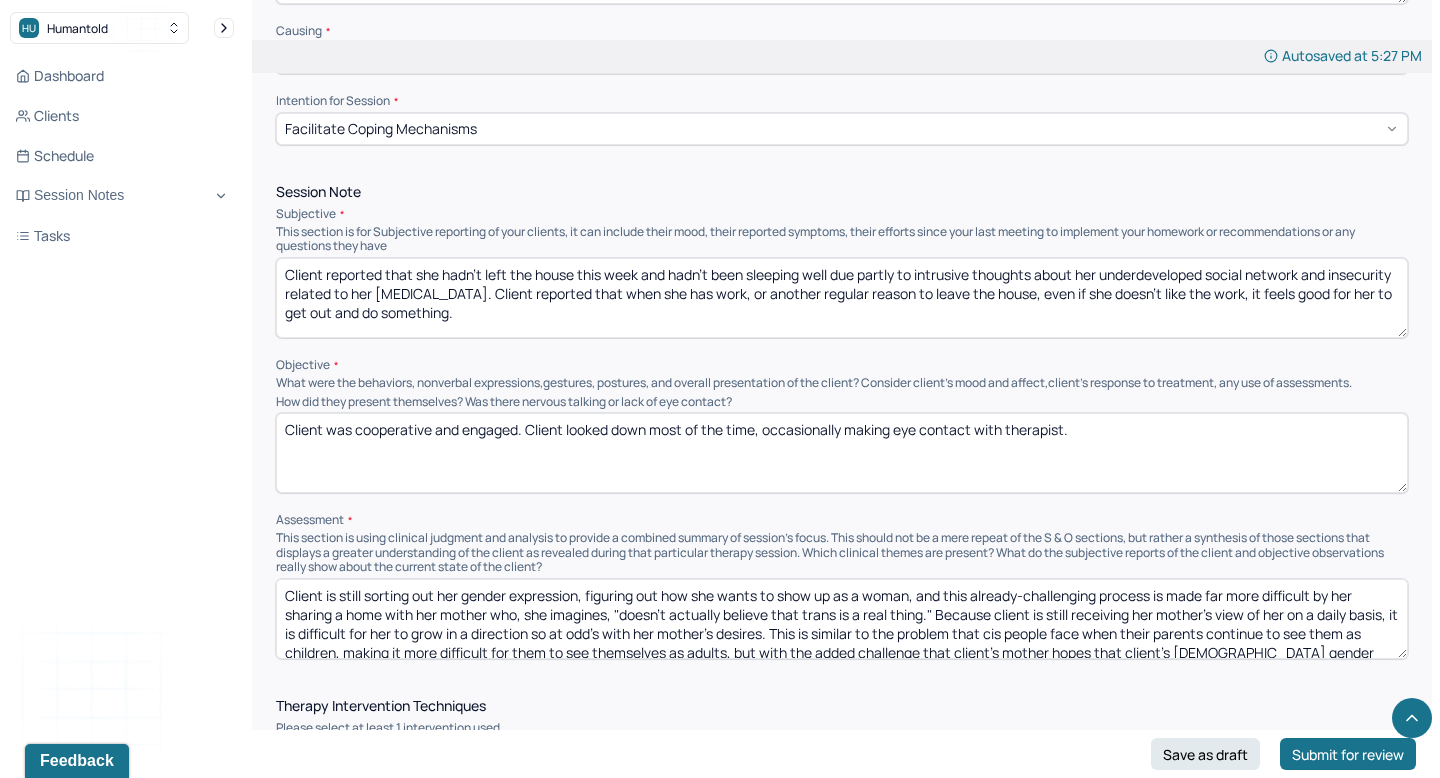 click on "Client was cooperative and engaged. Client looked down most of the time, occationally making eye contact with therapist." at bounding box center [842, 453] 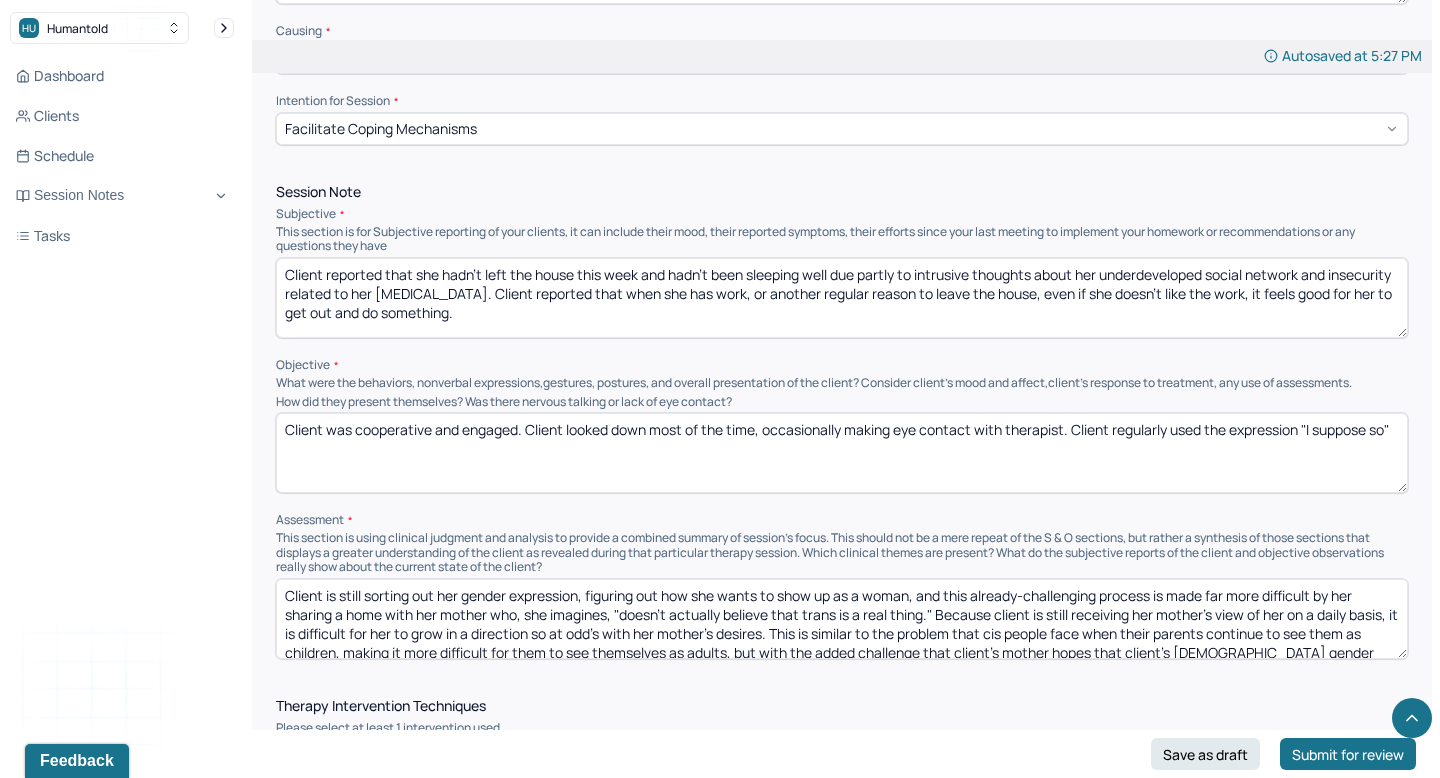 click on "Client was cooperative and engaged. Client looked down most of the time, occasionally making eye contact with therapist. Client regularly used the expresssion "I suppose so"" at bounding box center (842, 453) 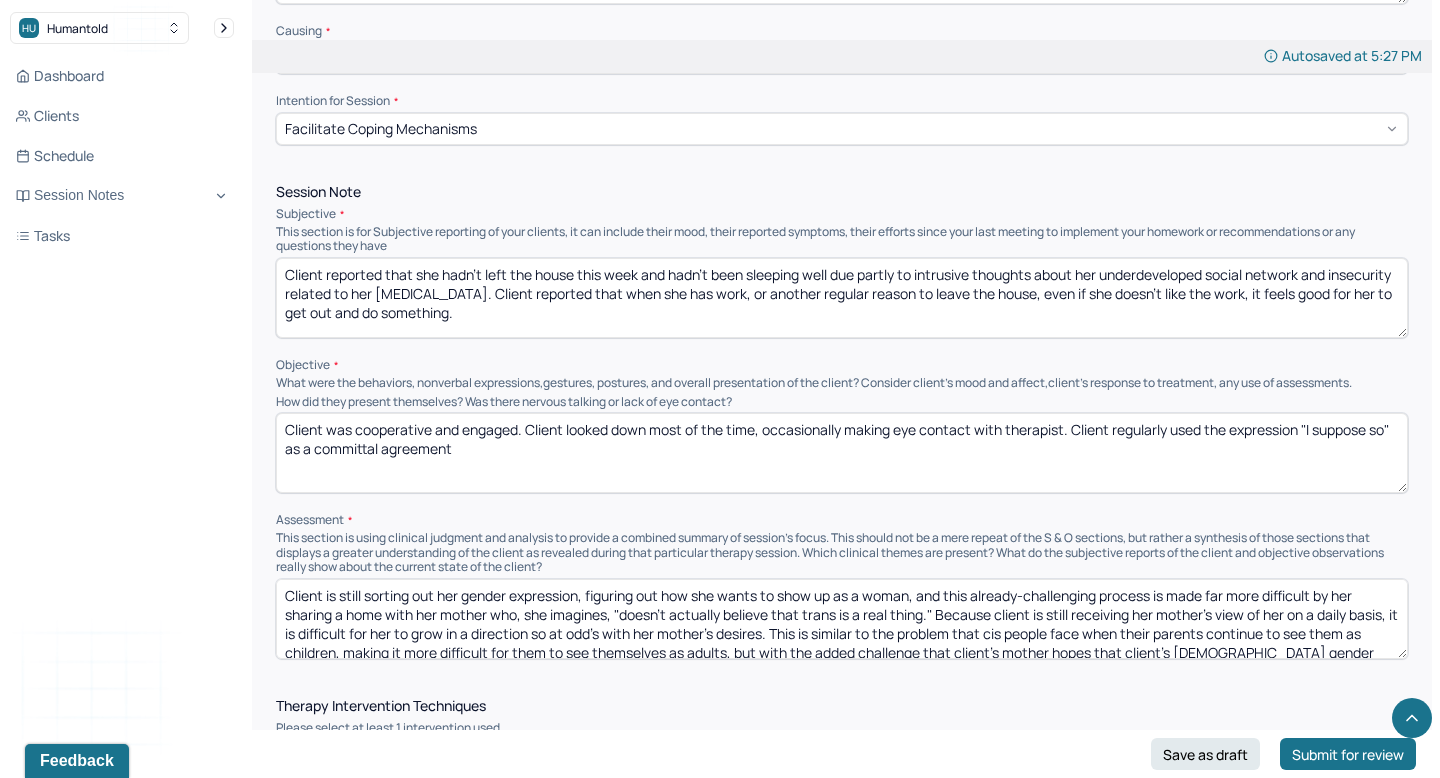 click on "Client was cooperative and engaged. Client looked down most of the time, occasionally making eye contact with therapist. Client regularly used the expression "I suppose so" as a non-commintal agreement" at bounding box center [842, 453] 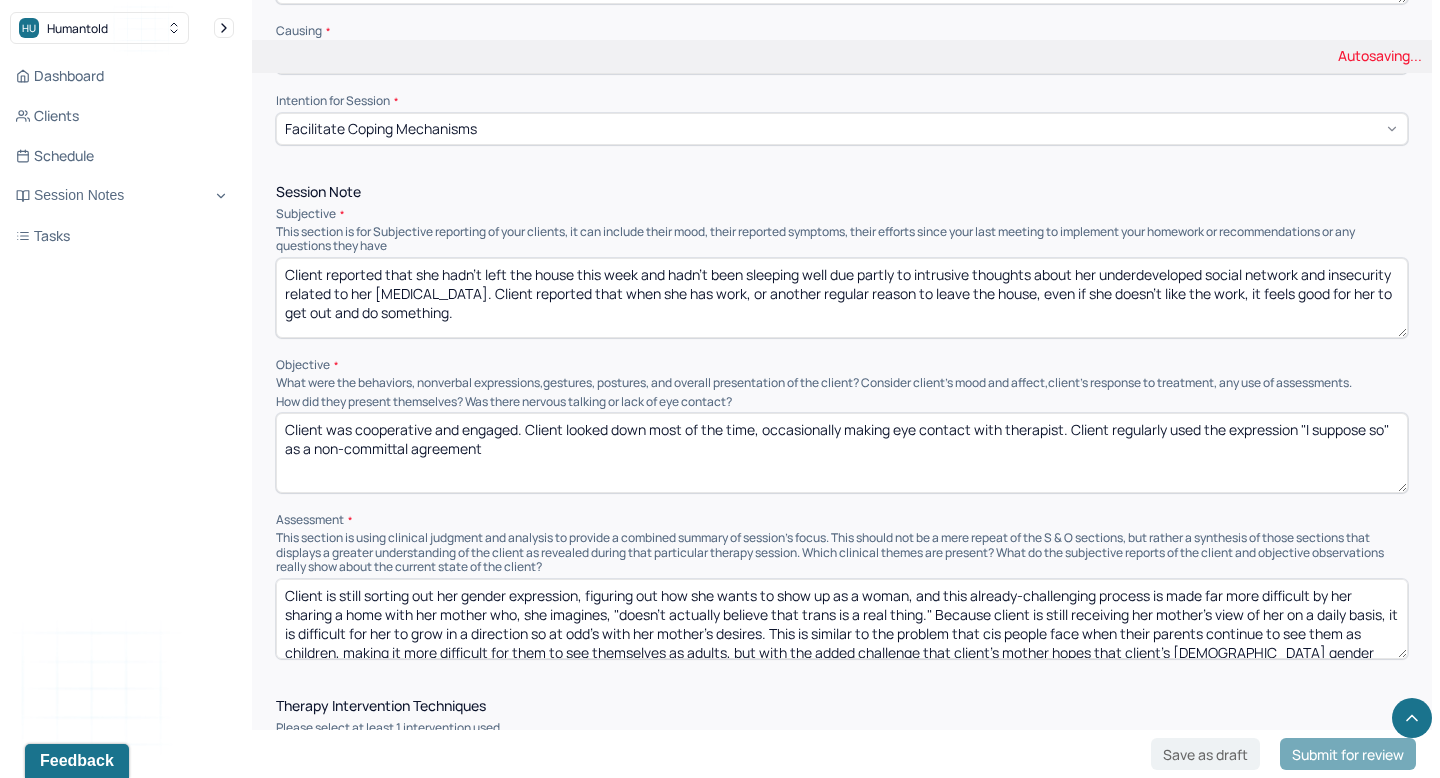 click on "Client was cooperative and engaged. Client looked down most of the time, occasionally making eye contact with therapist. Client regularly used the expression "I suppose so" as a committal agreement" at bounding box center (842, 453) 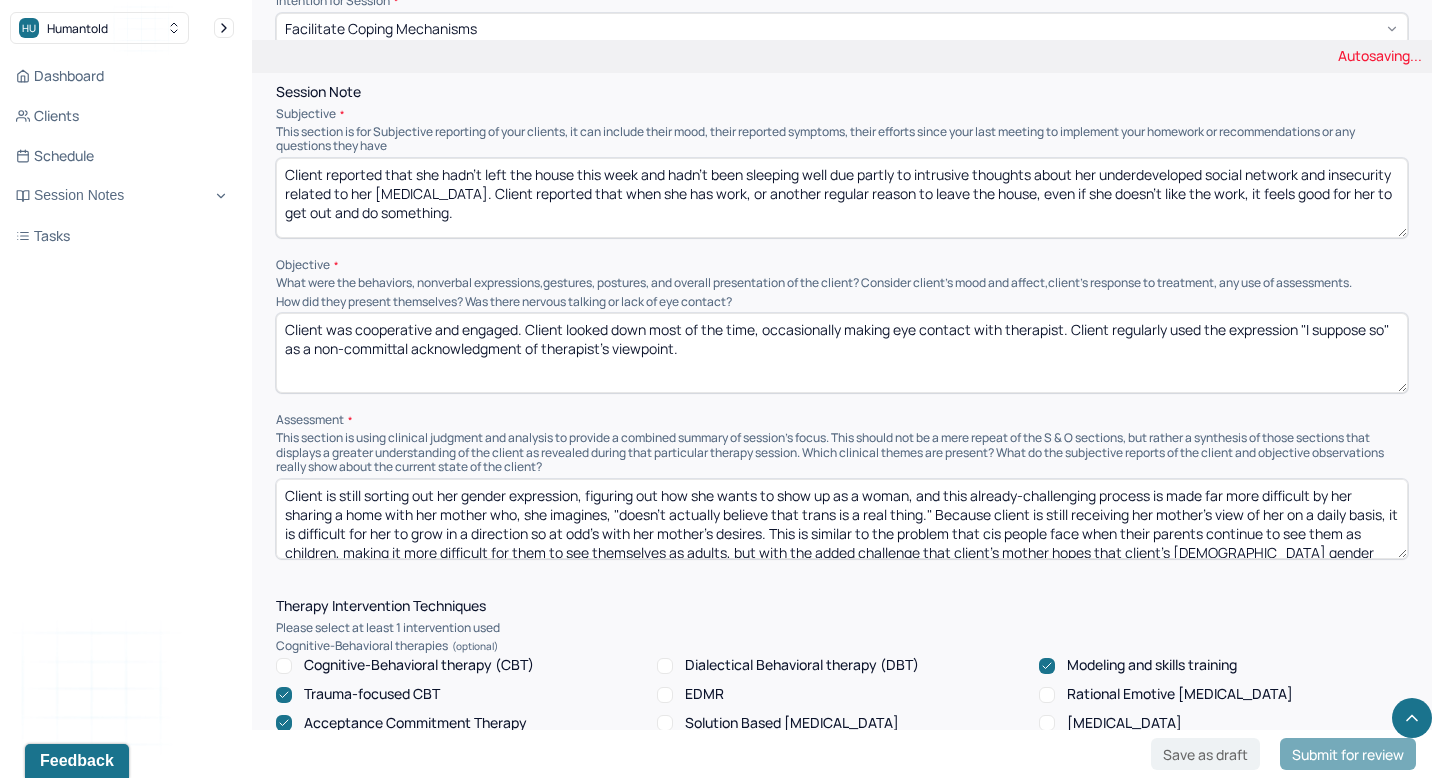 scroll, scrollTop: 1177, scrollLeft: 0, axis: vertical 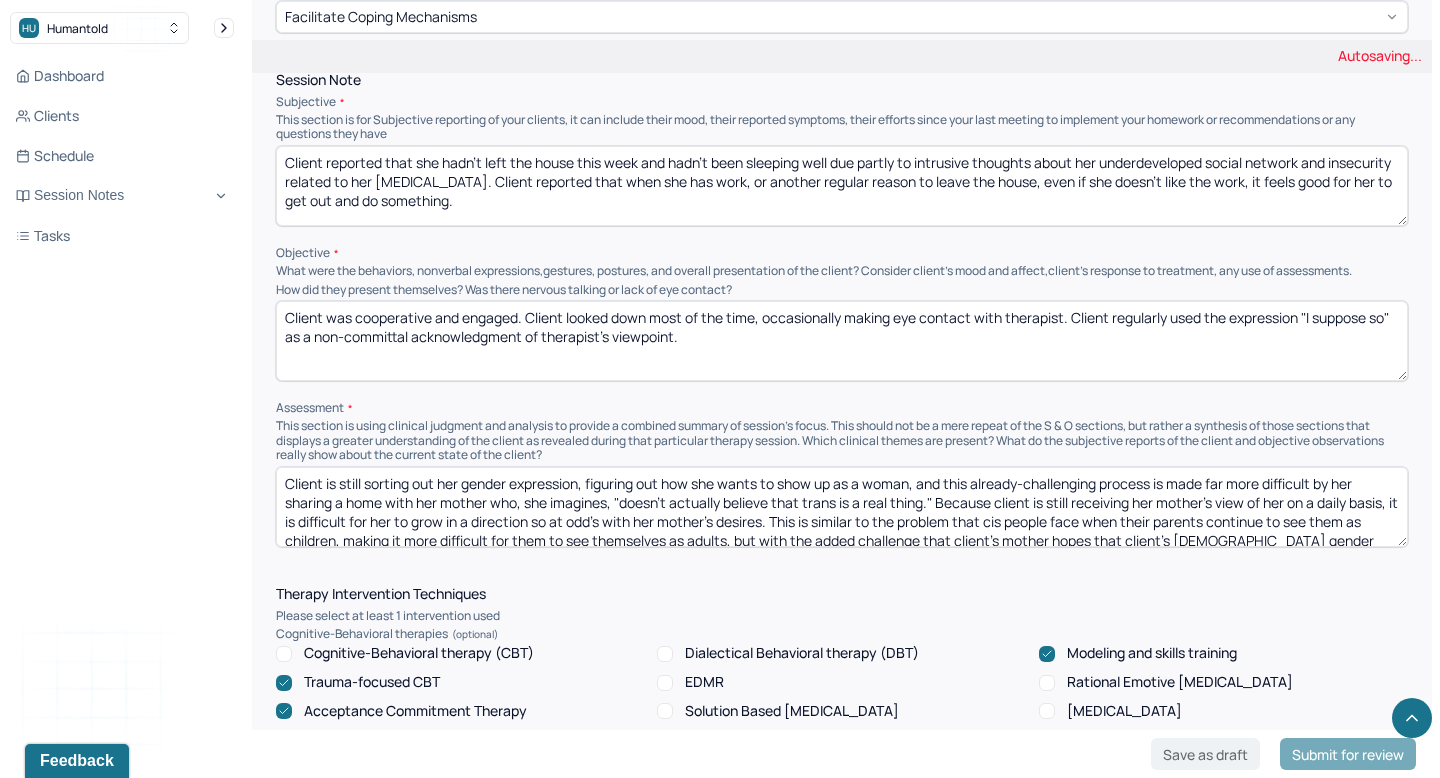 type on "Client was cooperative and engaged. Client looked down most of the time, occasionally making eye contact with therapist. Client regularly used the expression "I suppose so" as a non-committal acknowledgment of therapist's viewpoint." 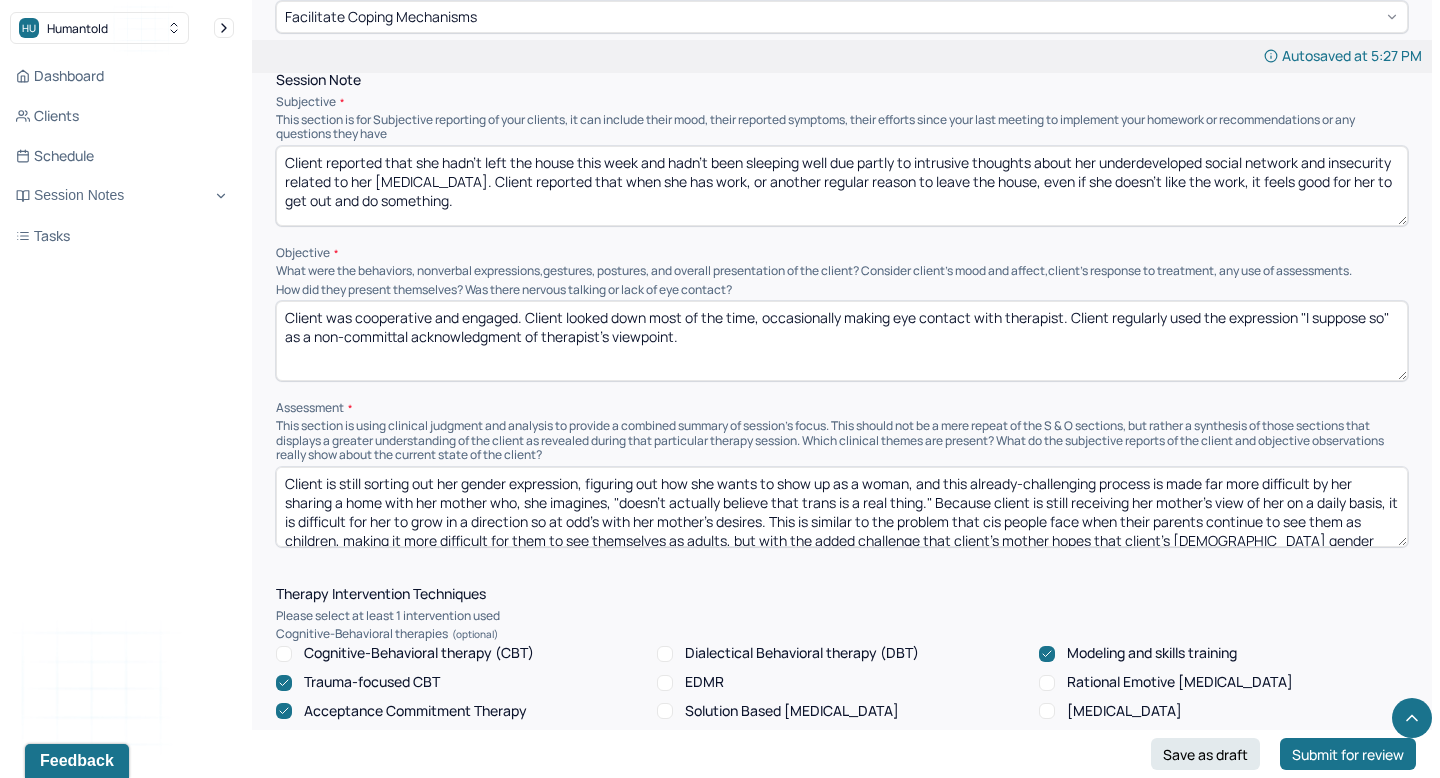 click on "Client is still sorting out her gender expression, figuring out how she wants to show up as a woman, and this already-challenging process is made far more difficult by her sharing a home with her mother who, she imagines, "doesn't actually believe that trans is a real thing." Because client is still receiving her mother's view of her on a daily basis, it is difficult for her to grow in a direction so at odd's with her mother's desires. This is similar to the problem that cis people face when their parents continue to see them as children, making it more difficult for them to see themselves as adults, but with the added challenge that client's mother hopes that client's [DEMOGRAPHIC_DATA] gender expression is "just a phase."" at bounding box center (842, 507) 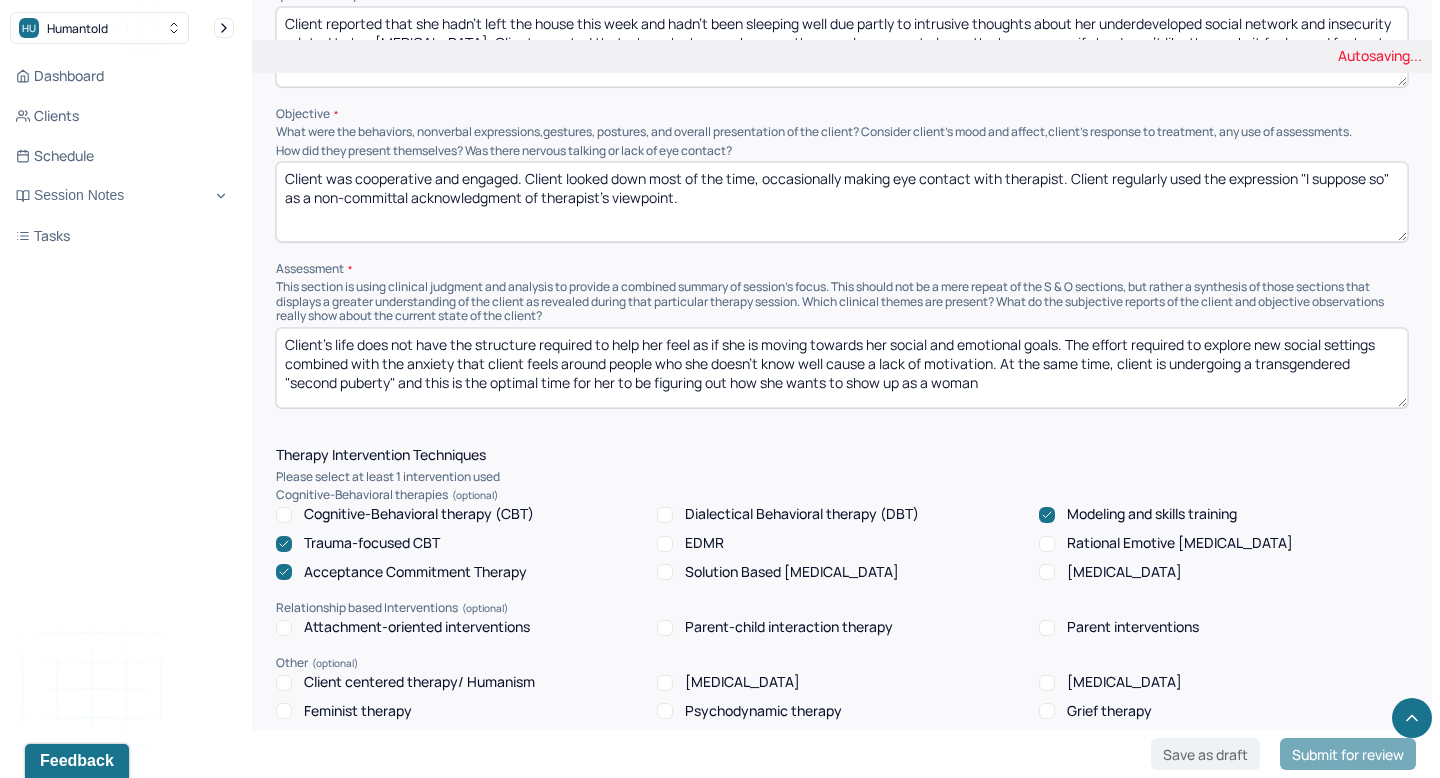 scroll, scrollTop: 1322, scrollLeft: 0, axis: vertical 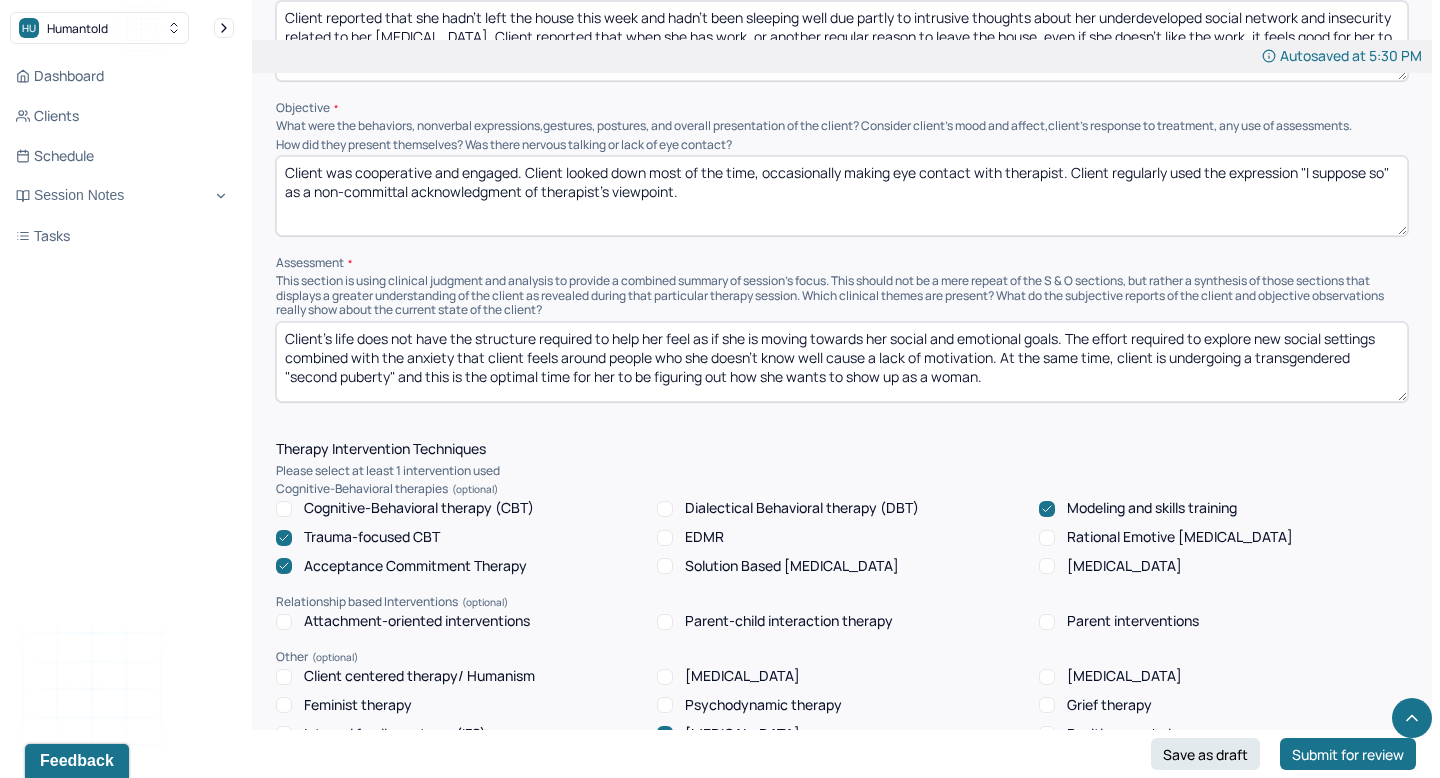 type on "Client's life does not have the structure required to help her feel as if she is moving towards her social and emotional goals. The effort required to explore new social settings combined with the anxiety that client feels around people who she doesn't know well cause a lack of motivation. At the same time, client is undergoing a transgendered "second puberty" and this is the optimal time for her to be figuring out how she wants to show up as a woman." 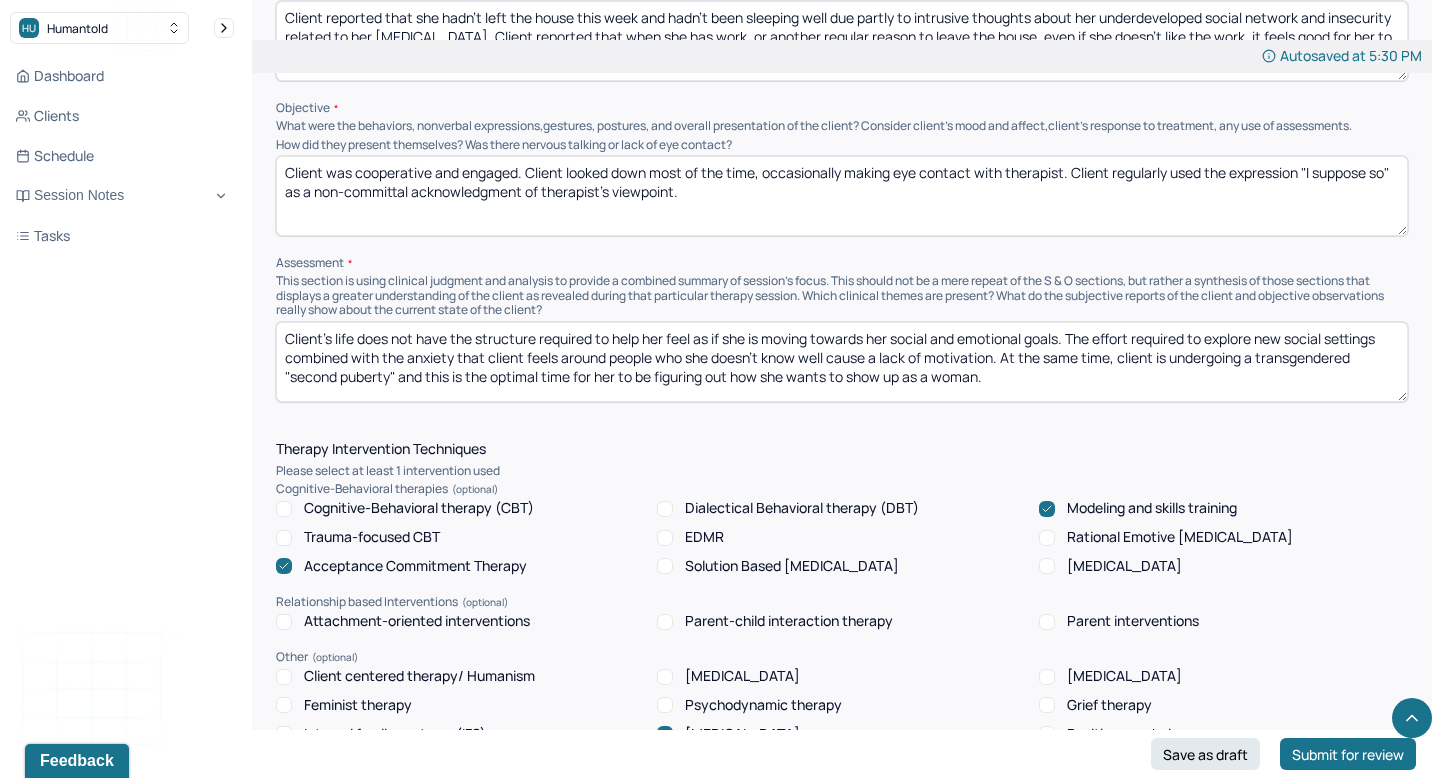 click on "Trauma-focused CBT" at bounding box center (284, 538) 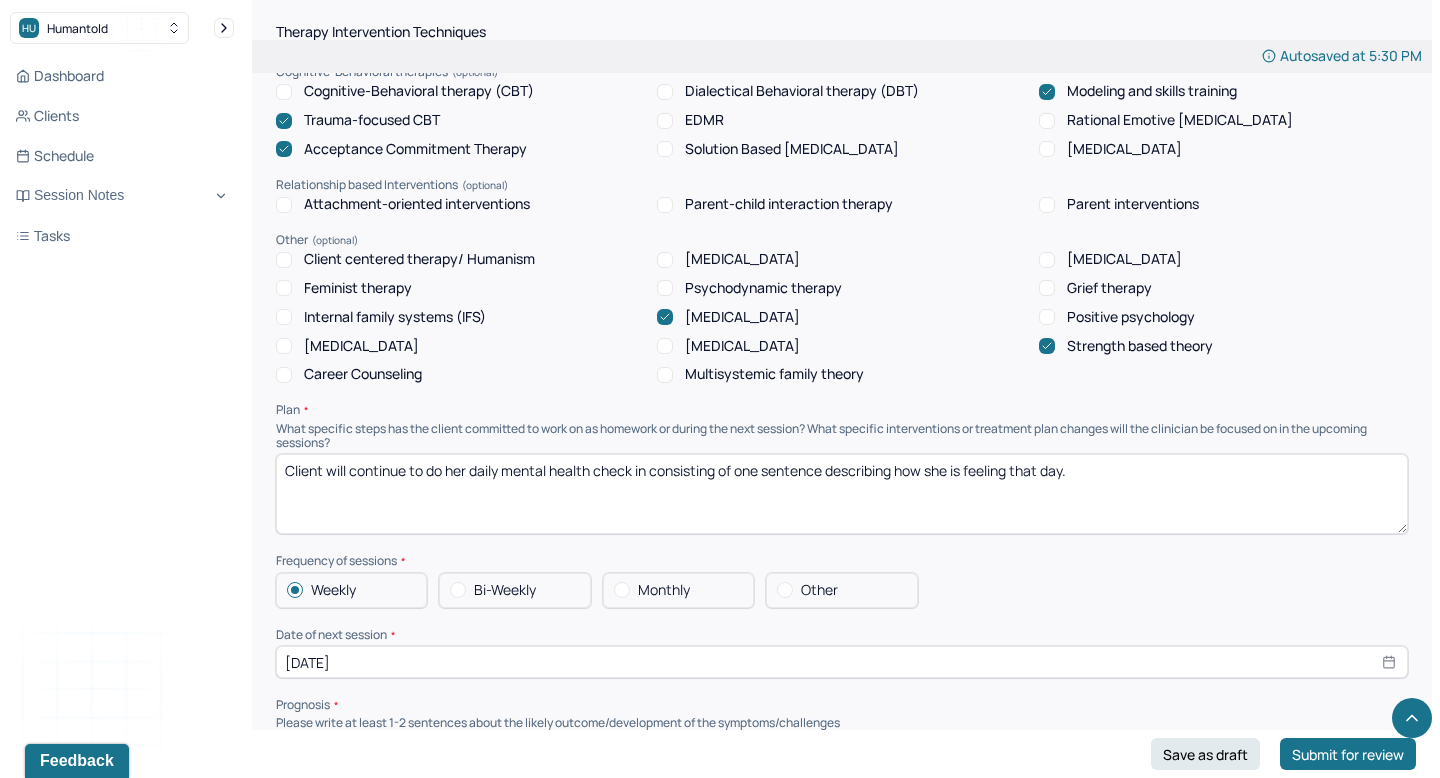 scroll, scrollTop: 1761, scrollLeft: 0, axis: vertical 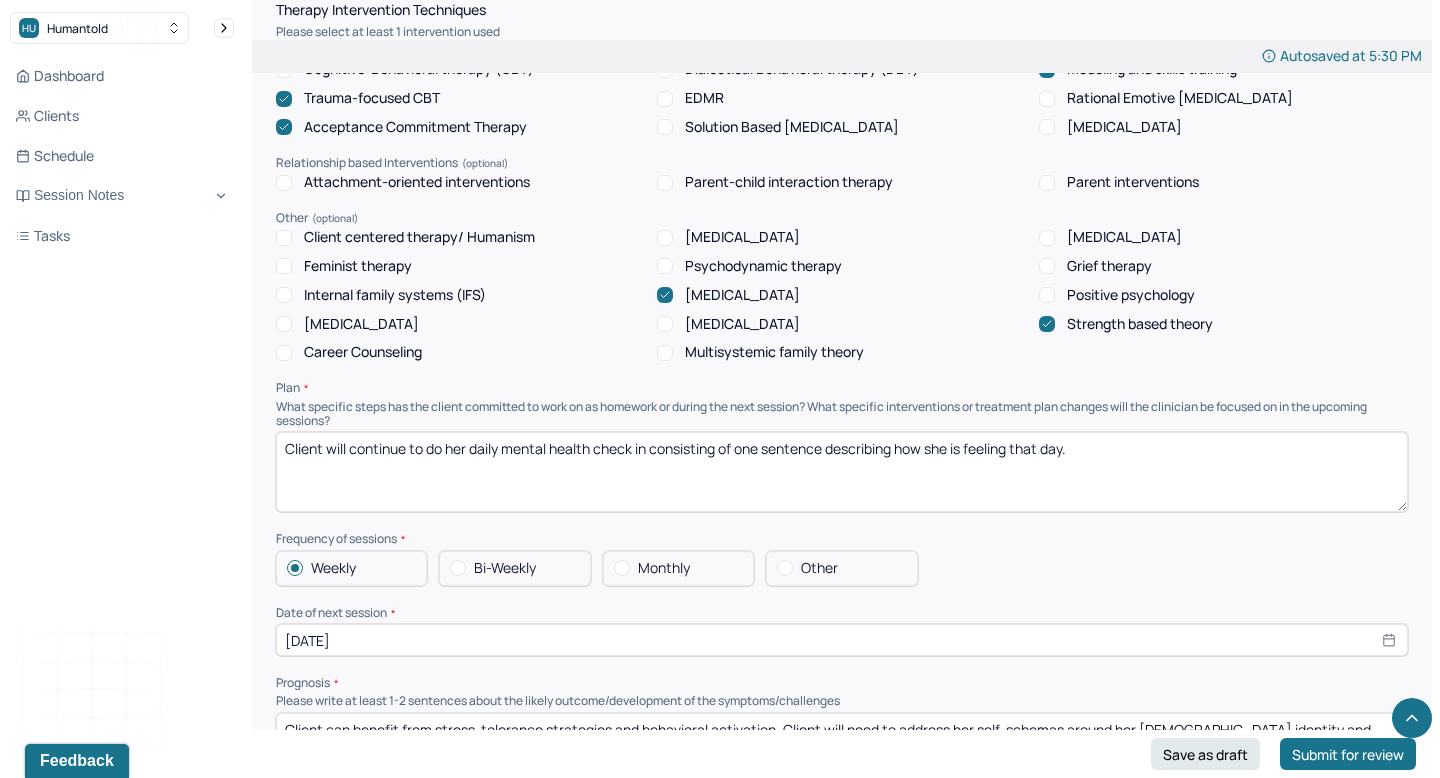 click on "Client will continue to do her daily mental health check in consisting of one sentence describing how she is feeling that day." at bounding box center (842, 472) 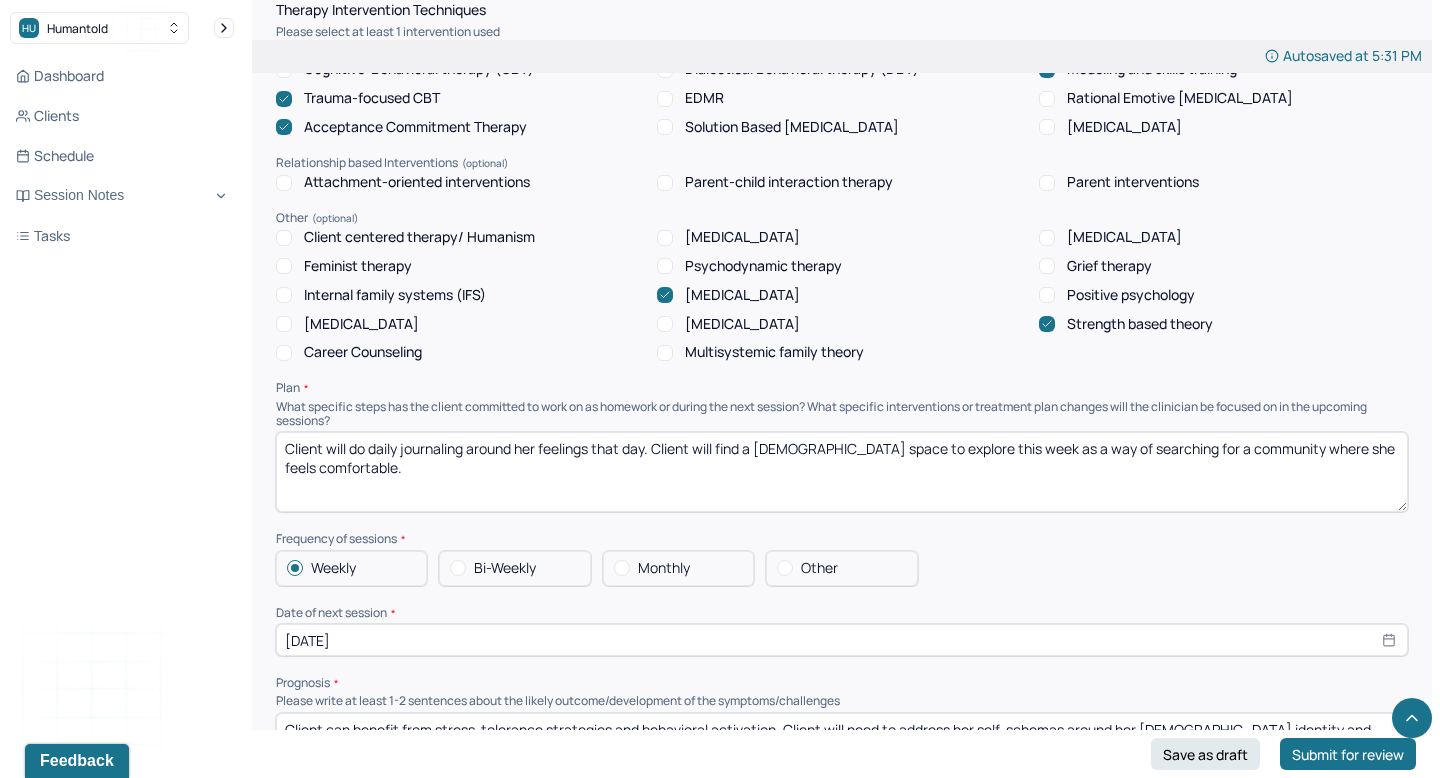 click on "Client will do daily journaling around her feelings that day. Client will find a [DEMOGRAPHIC_DATA] space to explore this week as a way of seraching for a community where she feels comfortable." at bounding box center (842, 472) 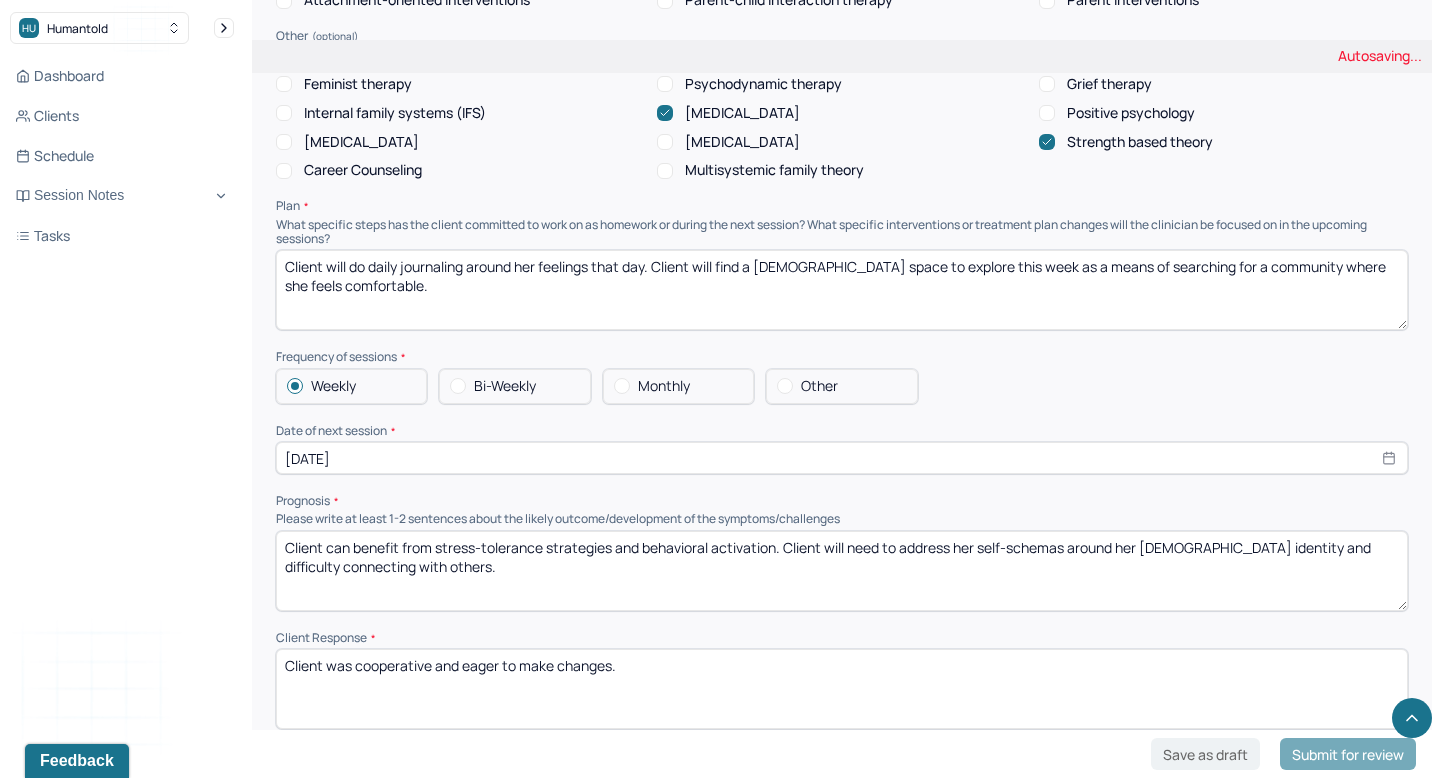 scroll, scrollTop: 2025, scrollLeft: 0, axis: vertical 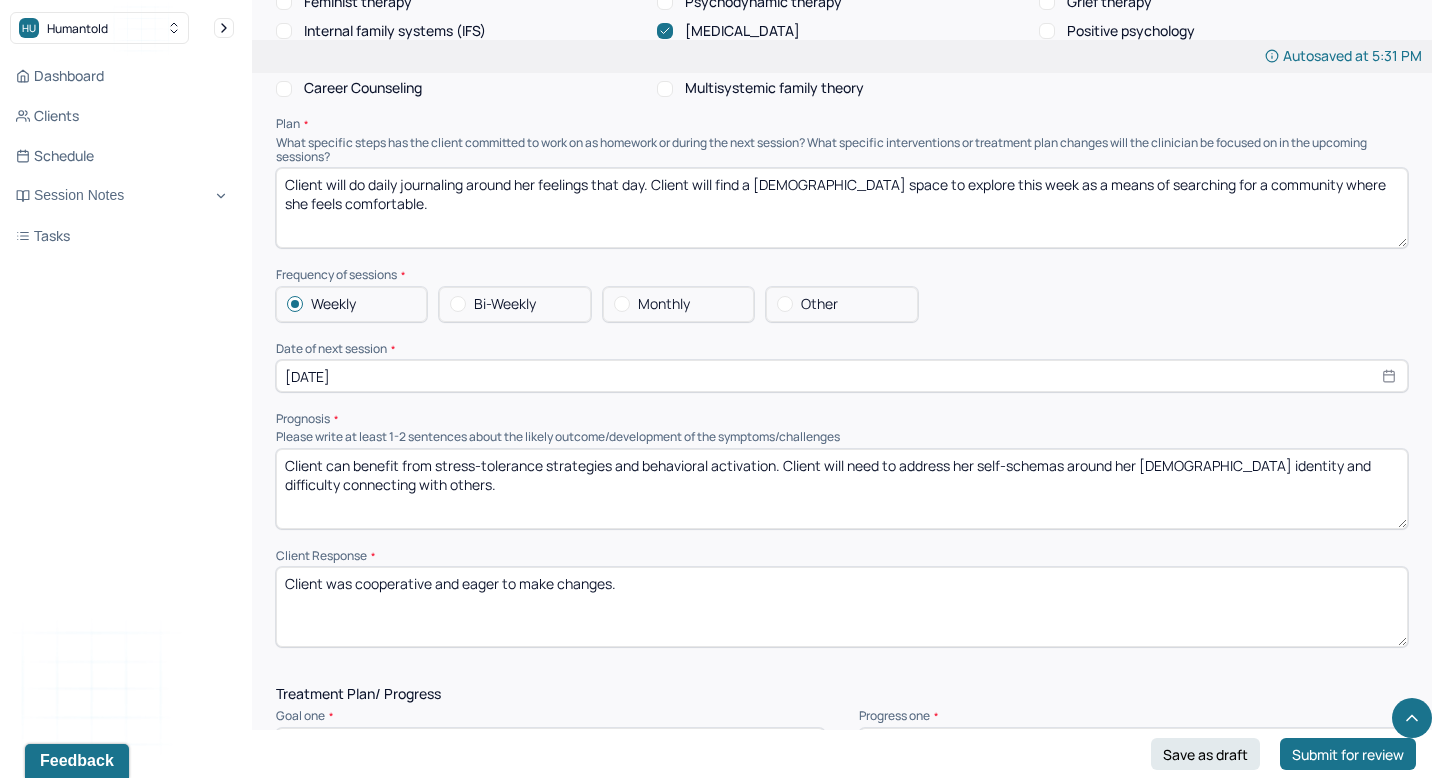type on "Client will do daily journaling around her feelings that day. Client will find a [DEMOGRAPHIC_DATA] space to explore this week as a means of searching for a community where she feels comfortable." 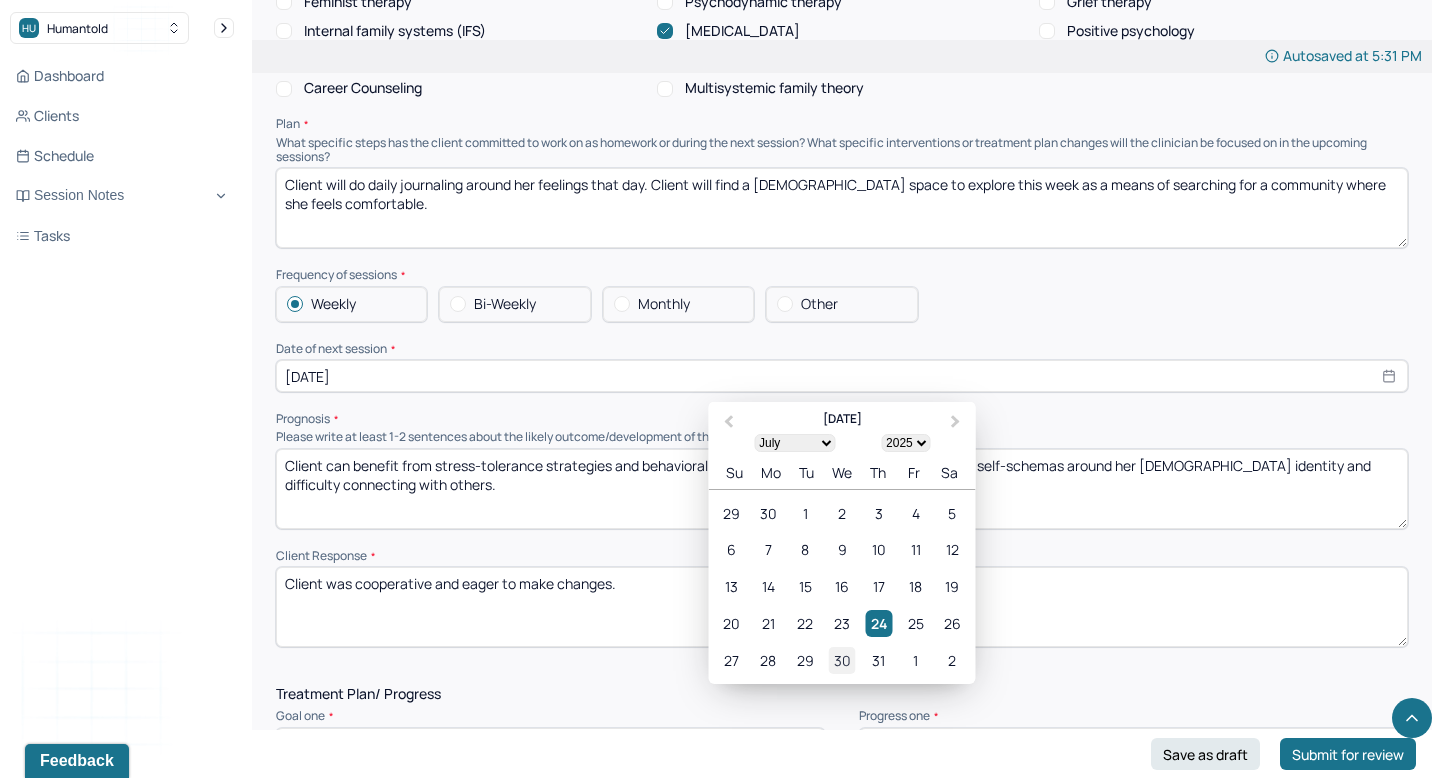 click on "30" at bounding box center (841, 660) 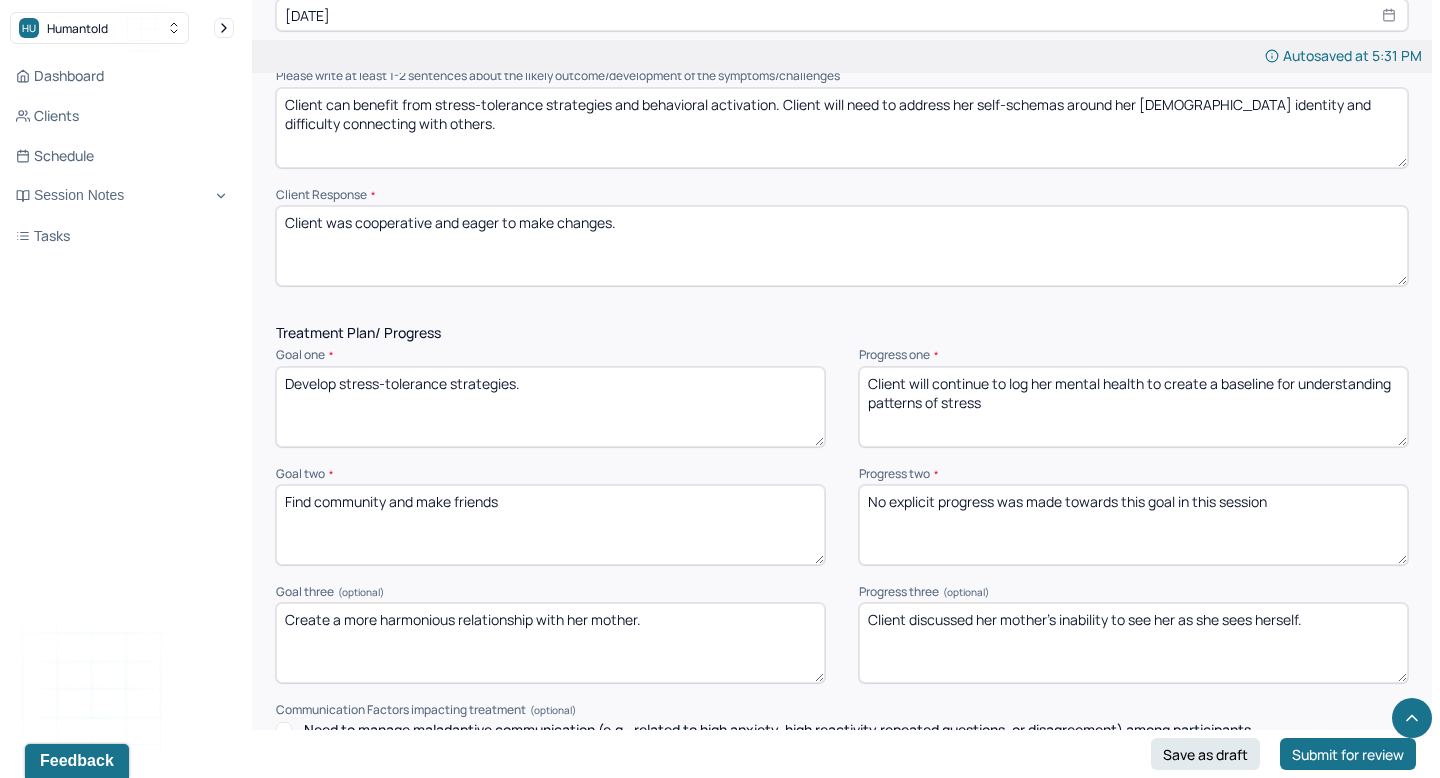 scroll, scrollTop: 2388, scrollLeft: 0, axis: vertical 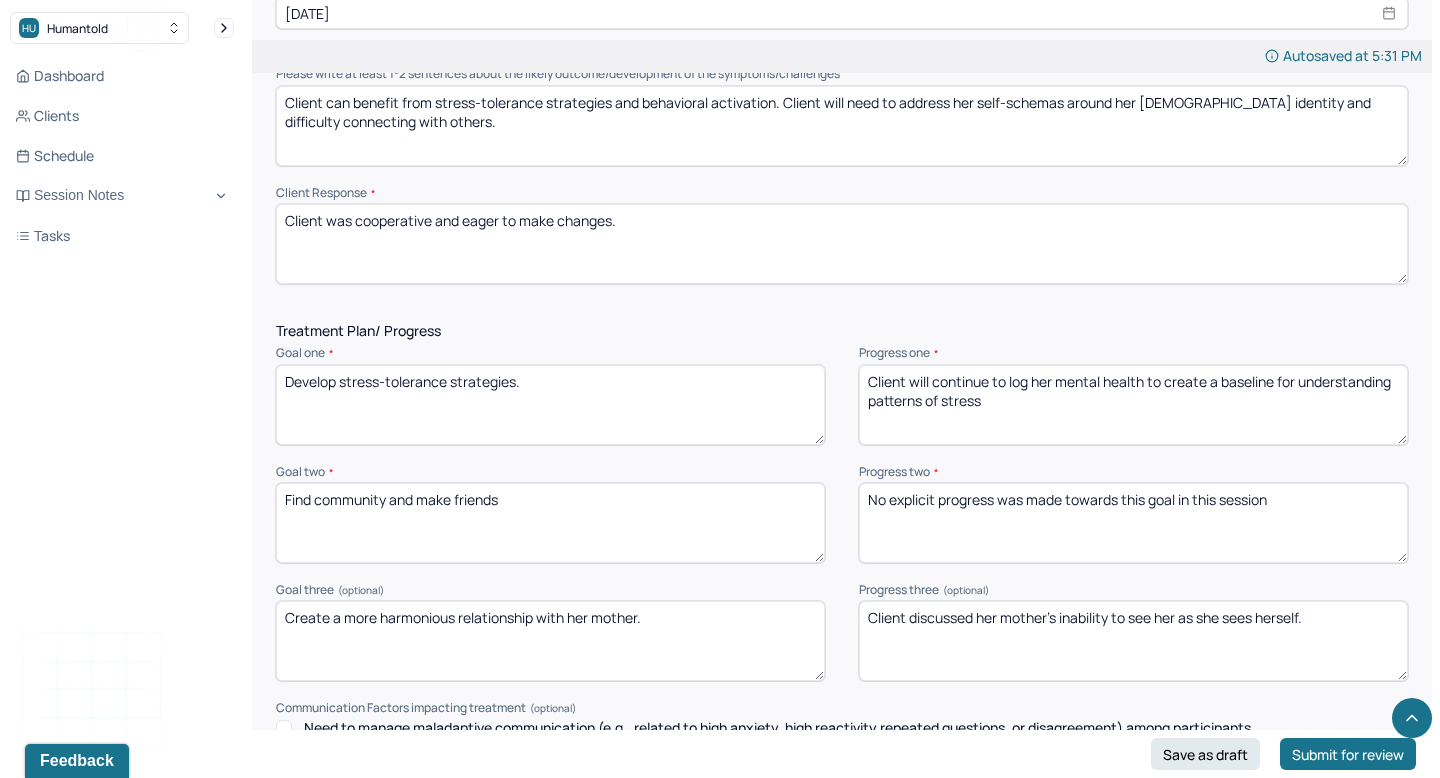 click on "No explicit progress was made towards this goal in this session" at bounding box center [1133, 523] 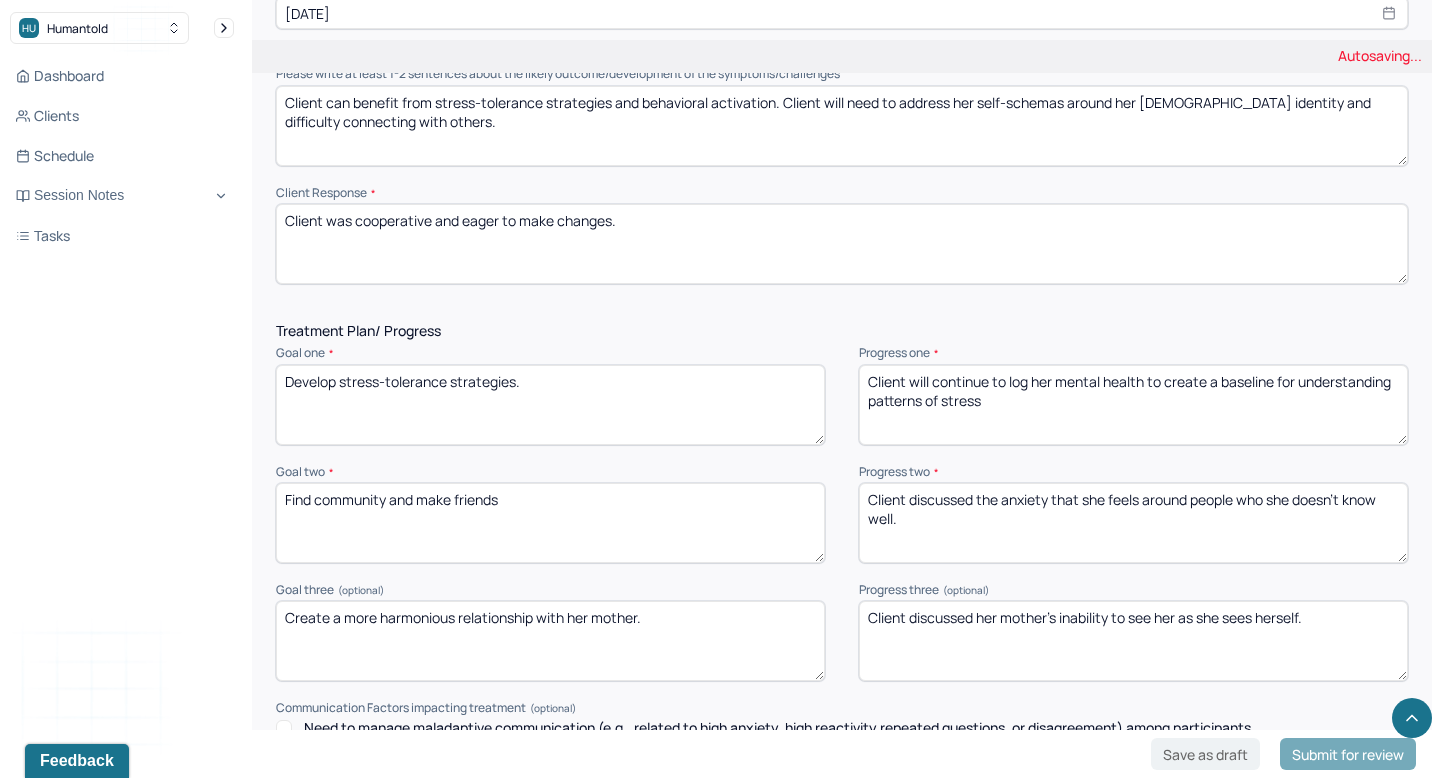 type on "Client discussed the anxiety that she feels around people who she doesn't know well." 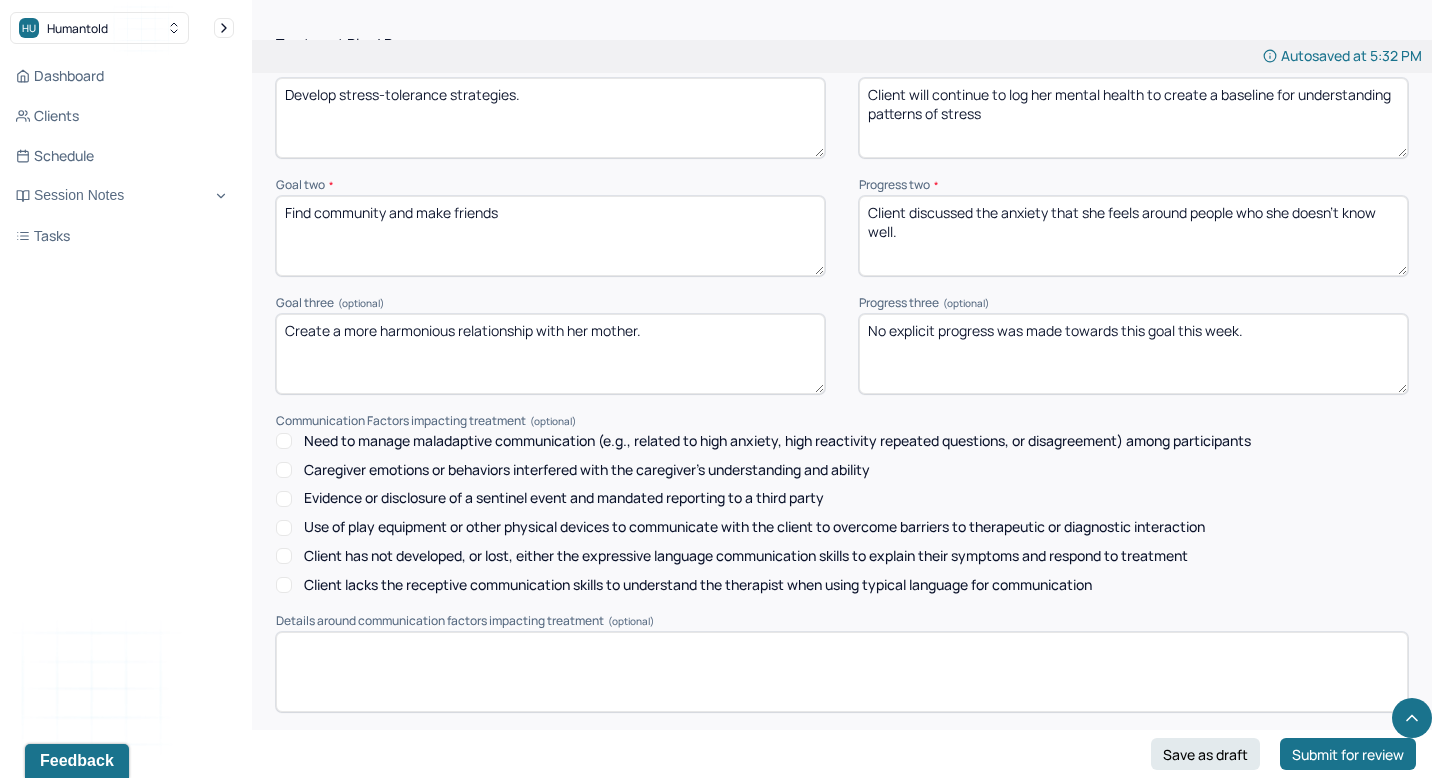scroll, scrollTop: 2817, scrollLeft: 0, axis: vertical 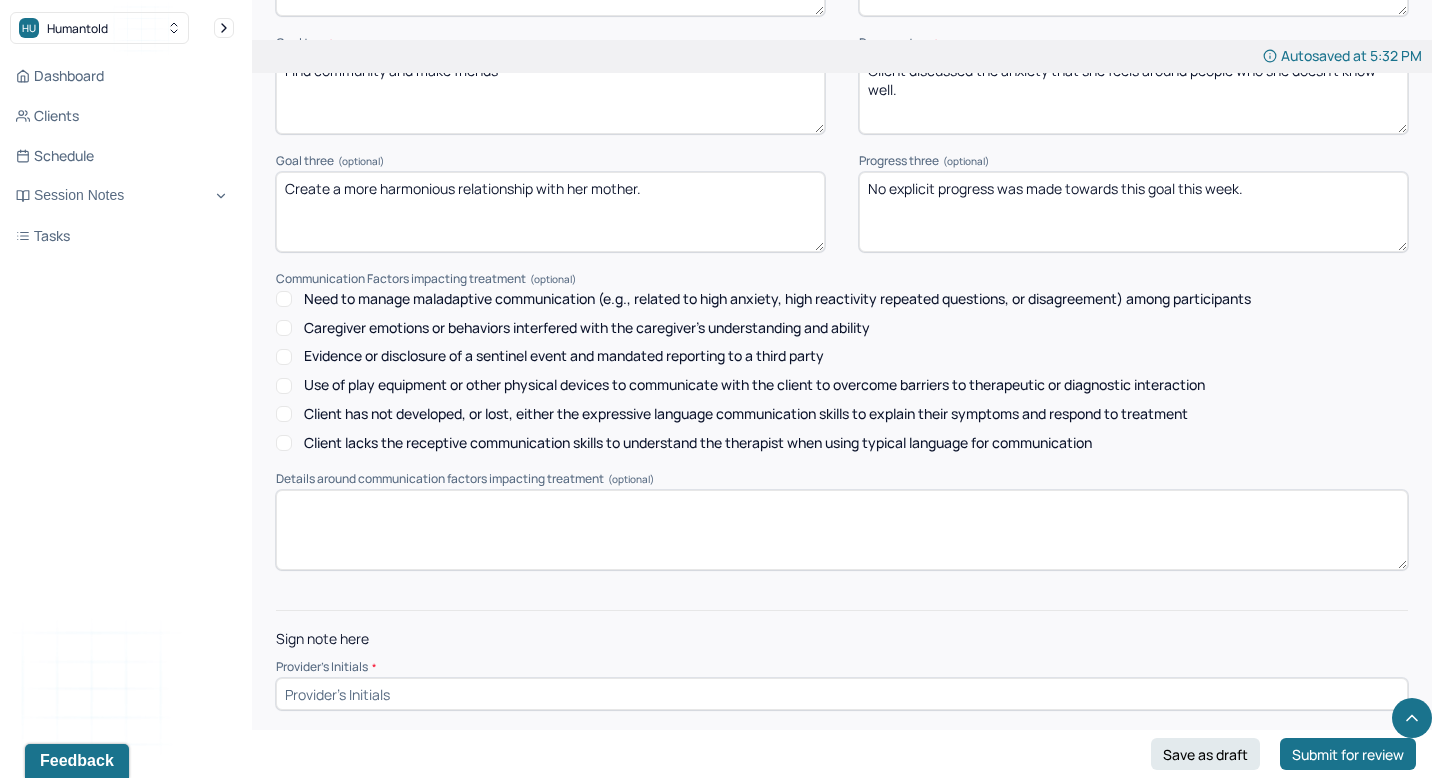 type on "No explicit progress was made towards this goal this week." 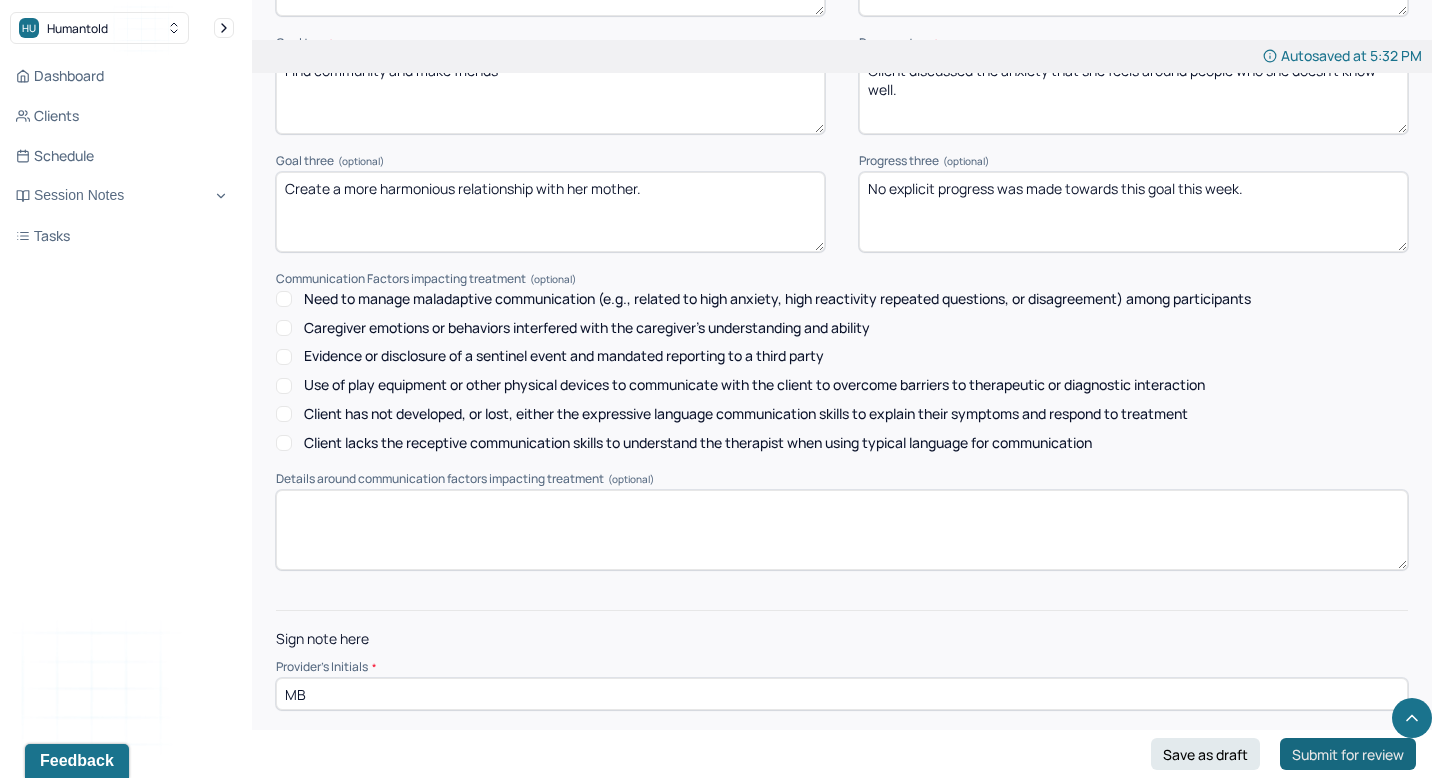 type on "MB" 